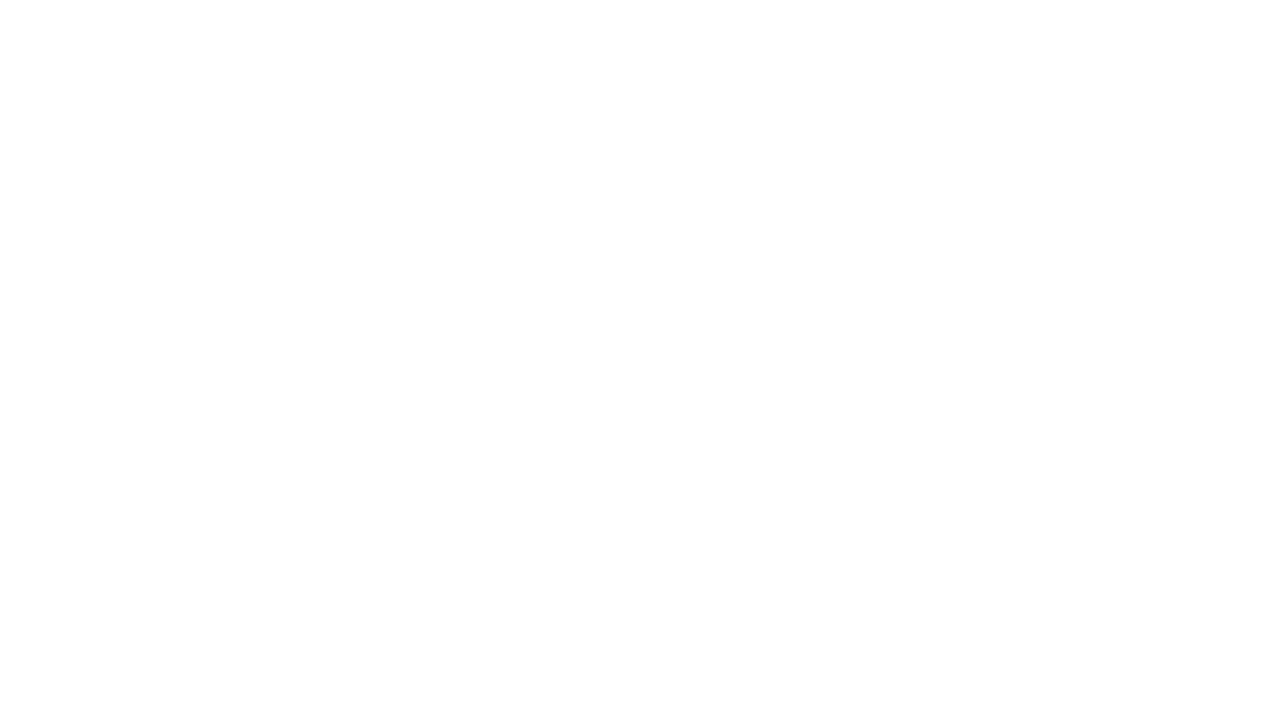 scroll, scrollTop: 0, scrollLeft: 0, axis: both 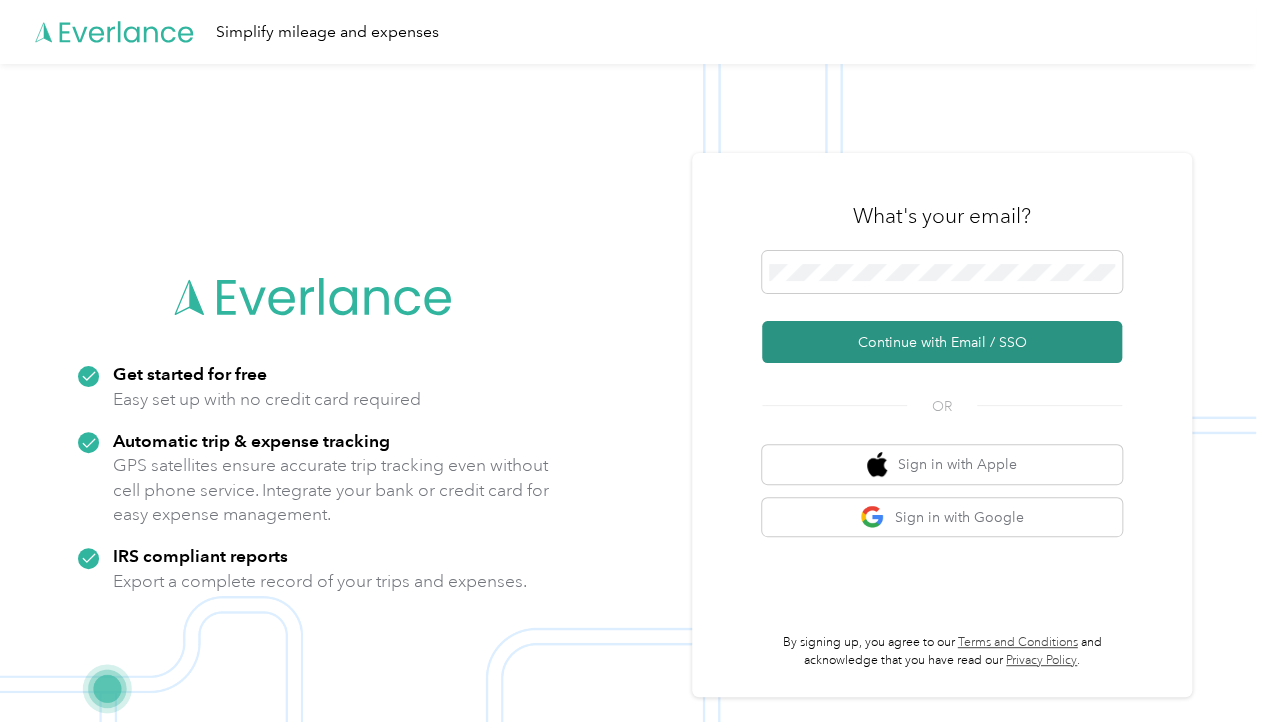 click on "Continue with Email / SSO" at bounding box center (942, 342) 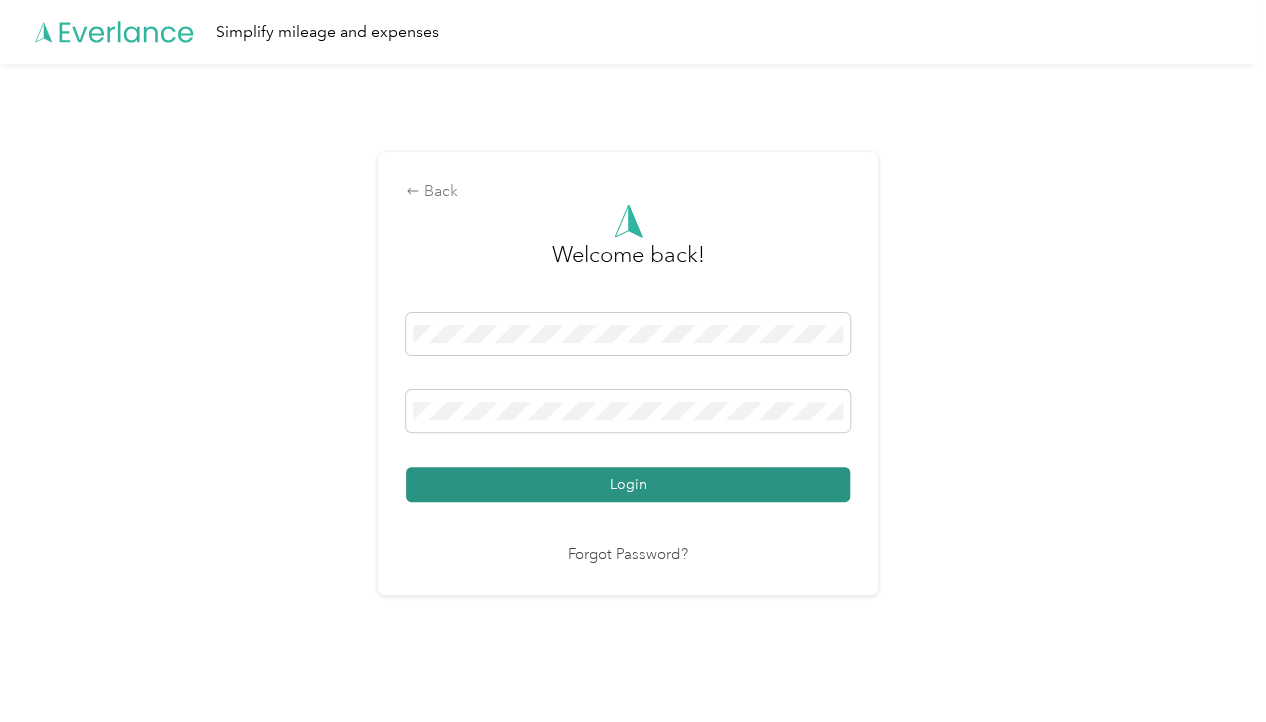 click on "Login" at bounding box center (628, 484) 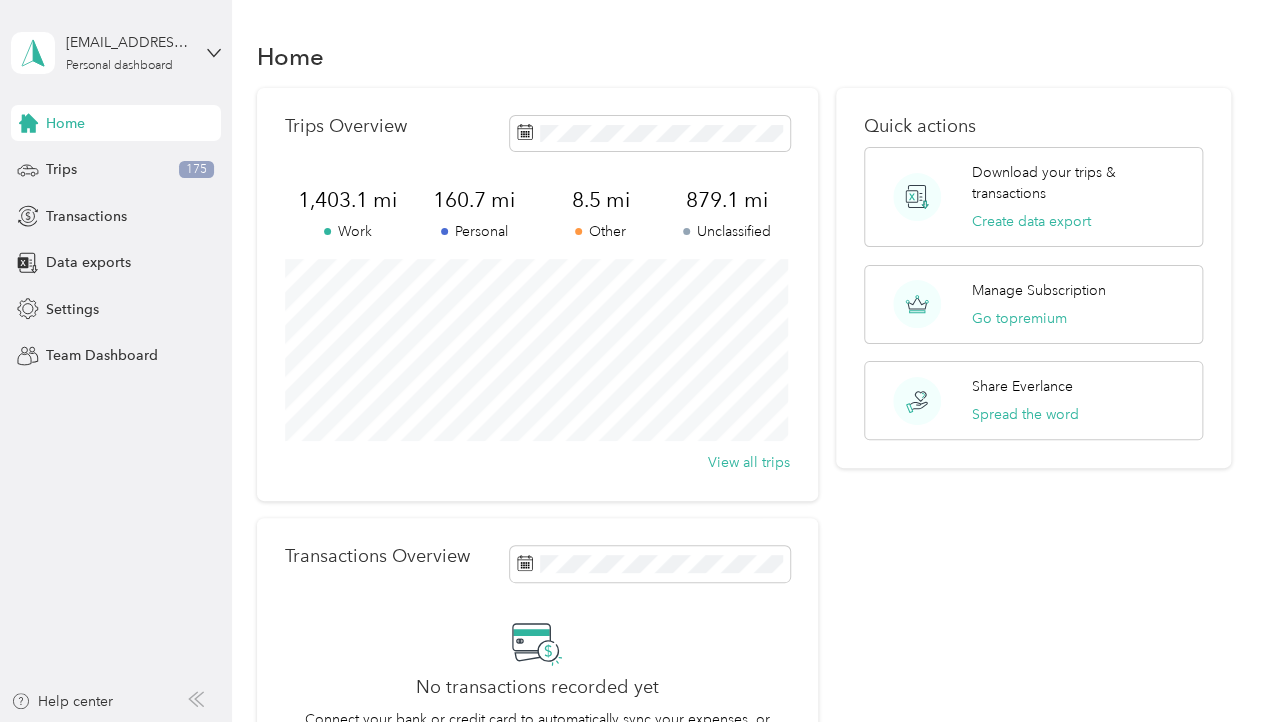 click on "Home" at bounding box center (65, 123) 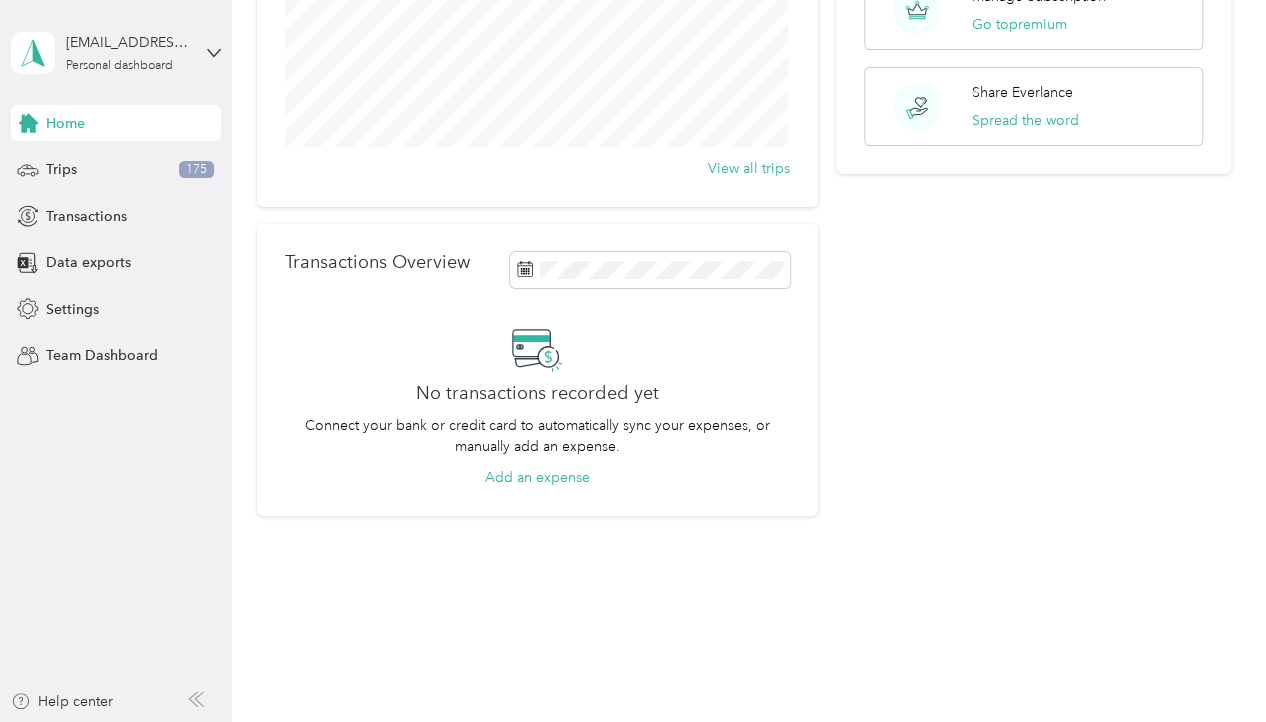 scroll, scrollTop: 295, scrollLeft: 0, axis: vertical 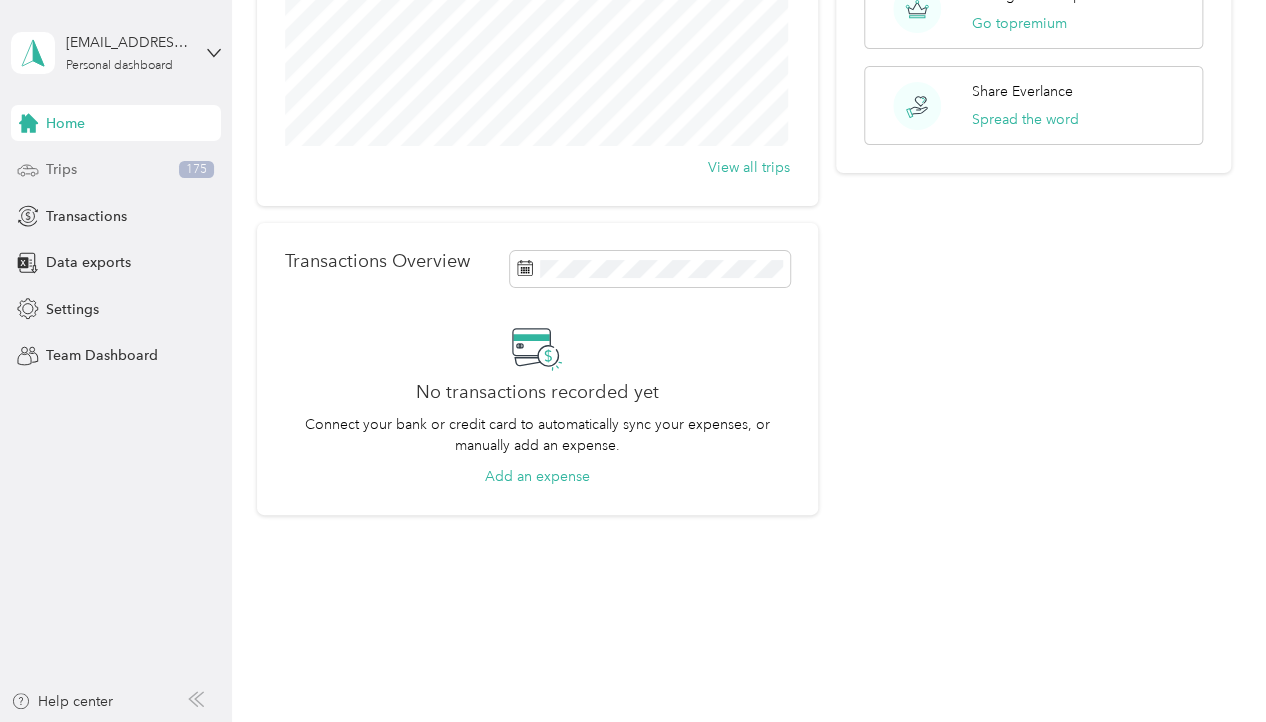 click on "Trips 175" at bounding box center (116, 170) 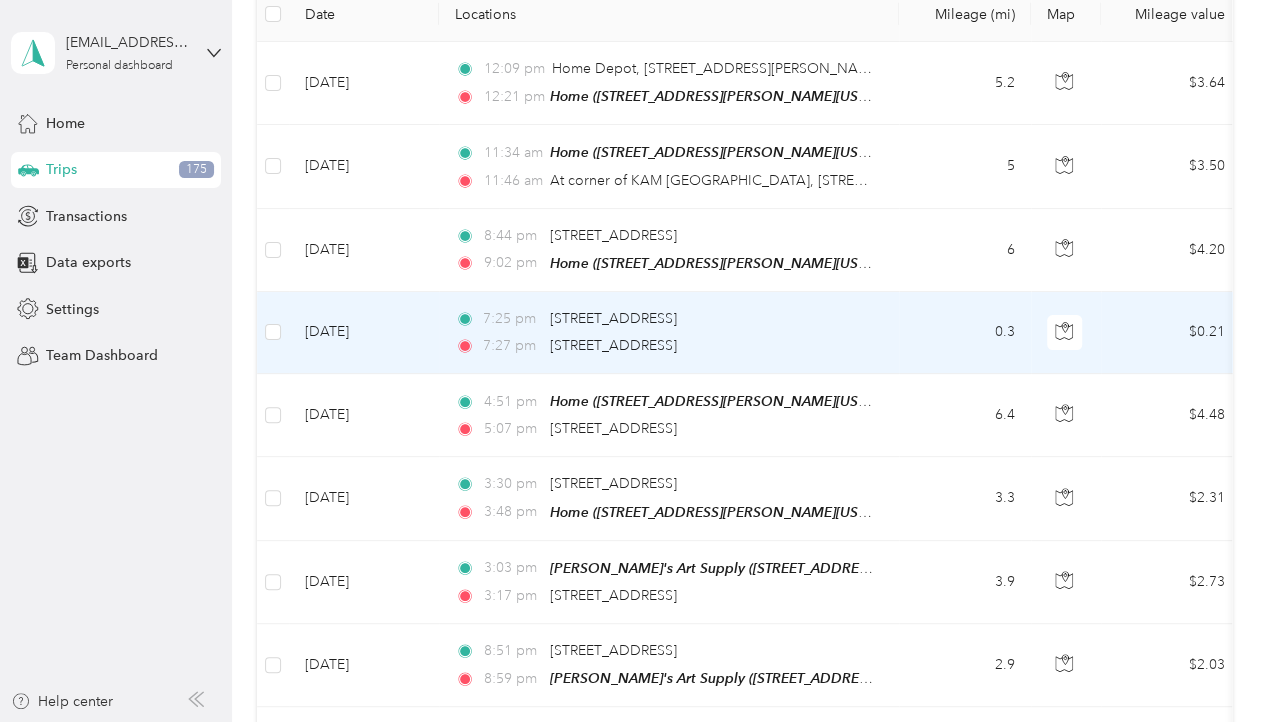 scroll, scrollTop: 0, scrollLeft: 0, axis: both 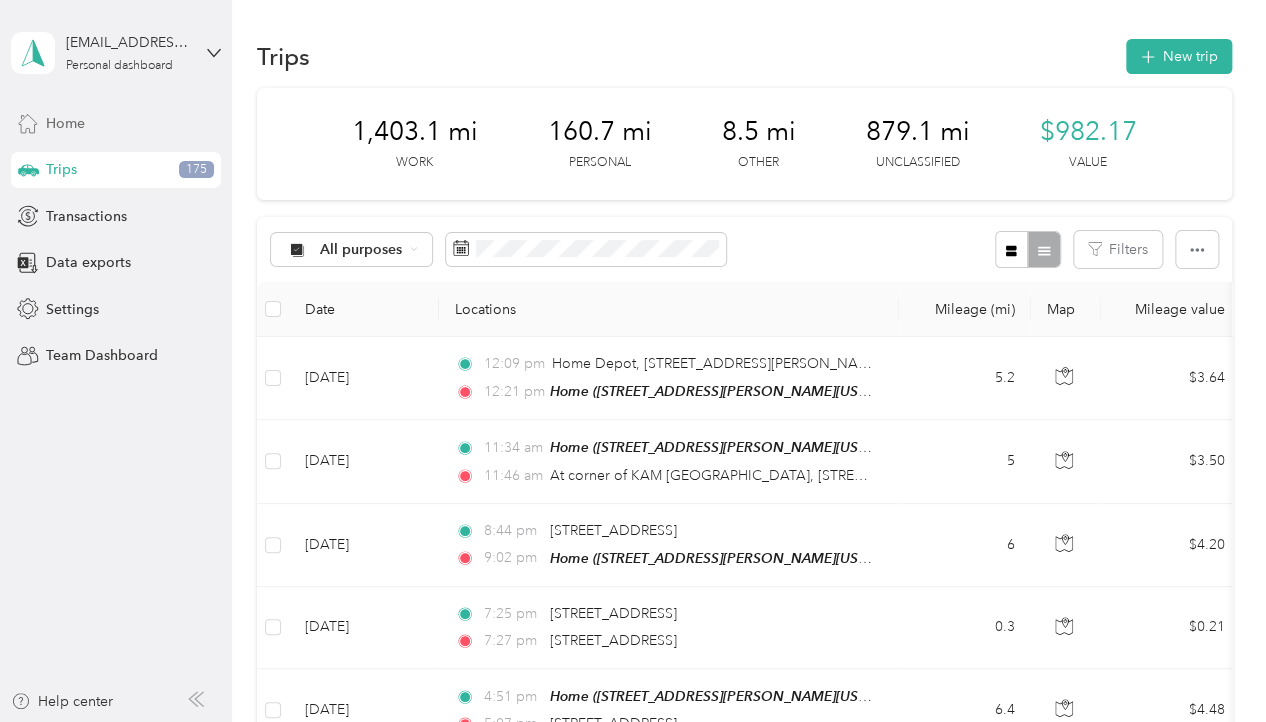click on "Home" at bounding box center (116, 123) 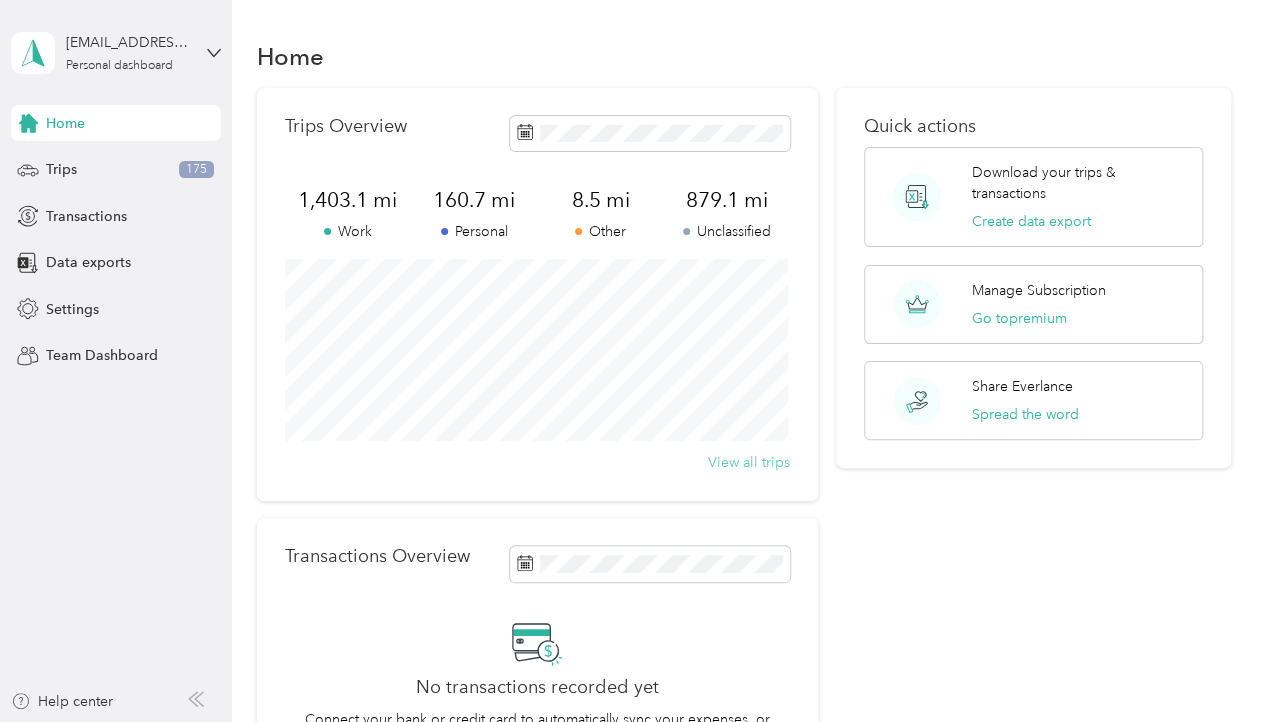 click on "View all trips" at bounding box center [749, 462] 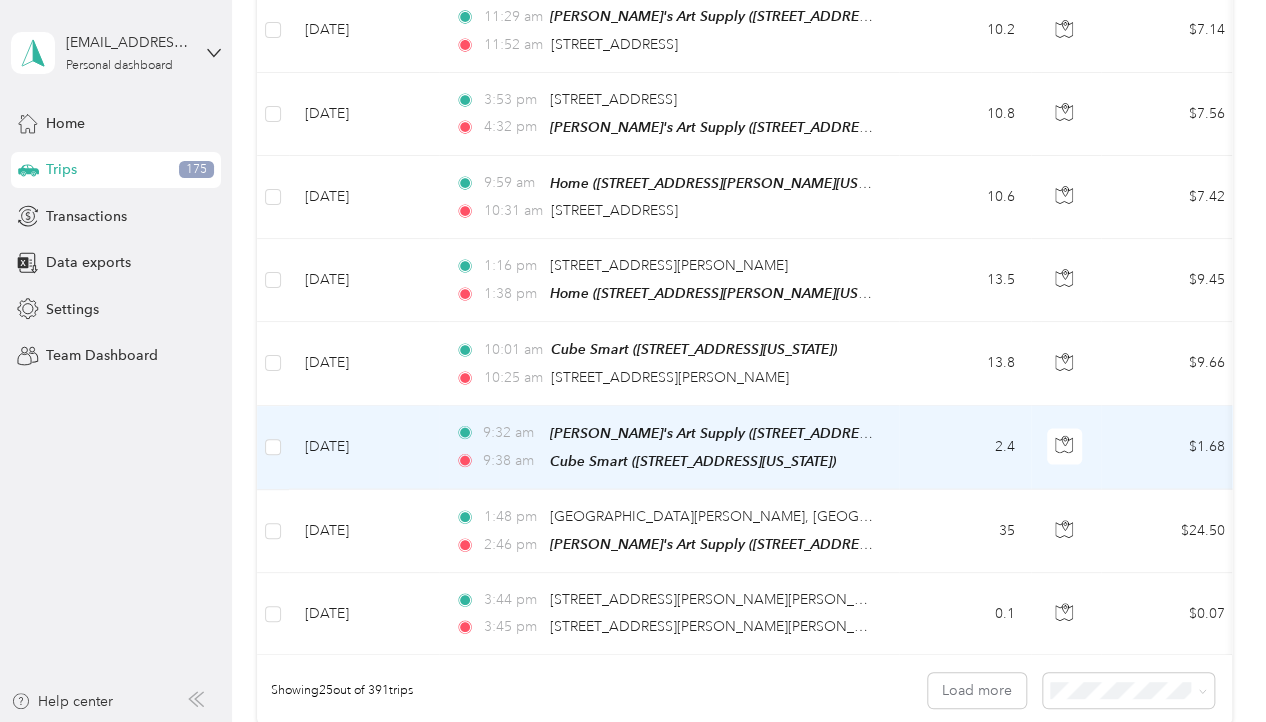 scroll, scrollTop: 1624, scrollLeft: 0, axis: vertical 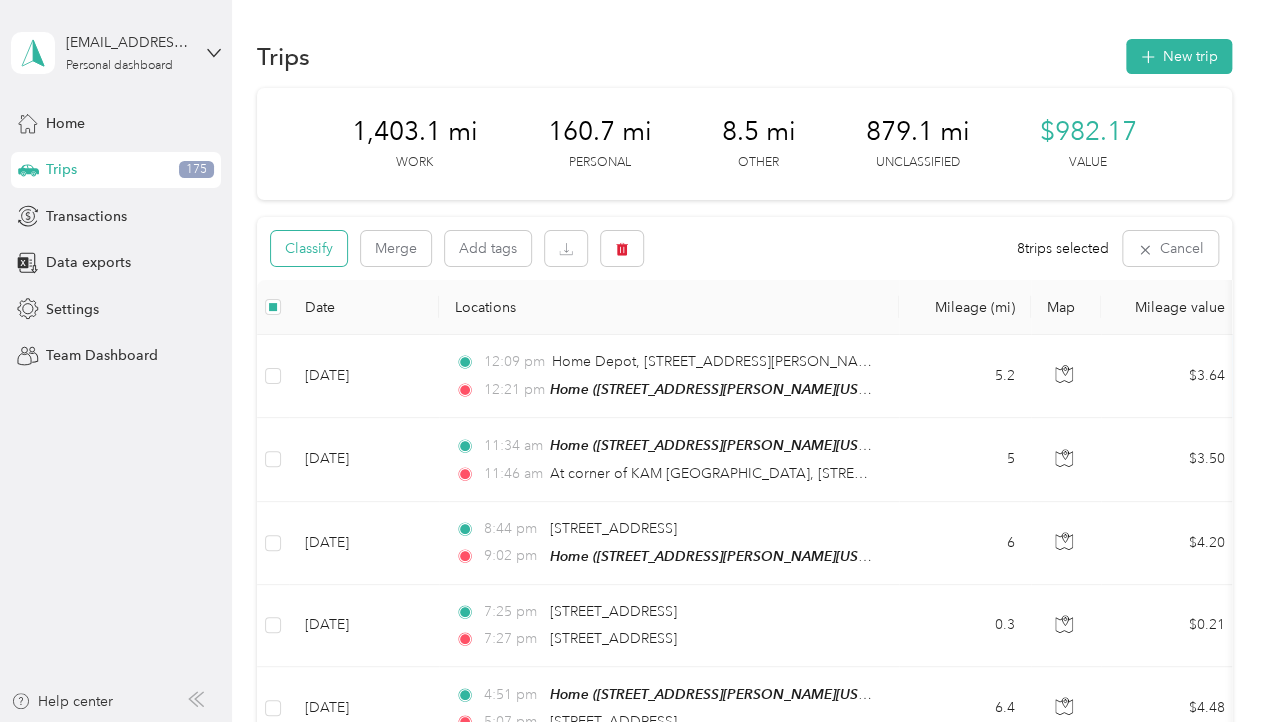 click on "Classify" at bounding box center [309, 248] 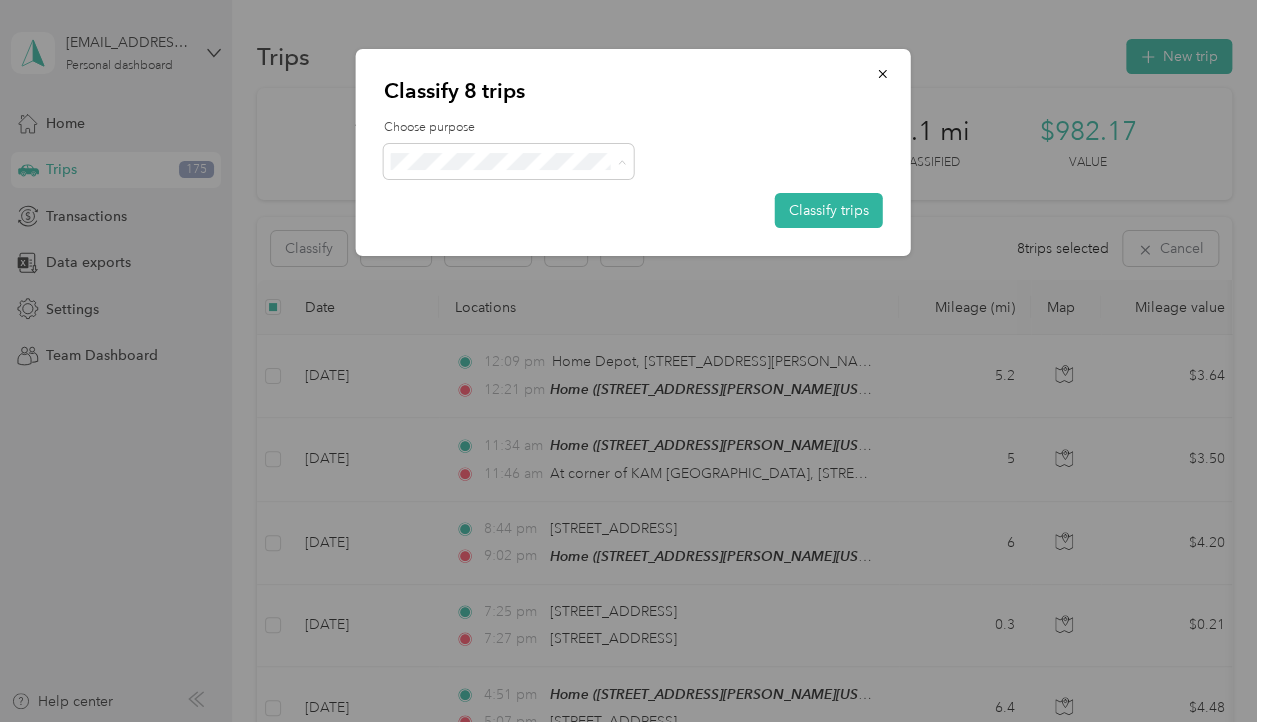 click on "Organizing" at bounding box center (526, 303) 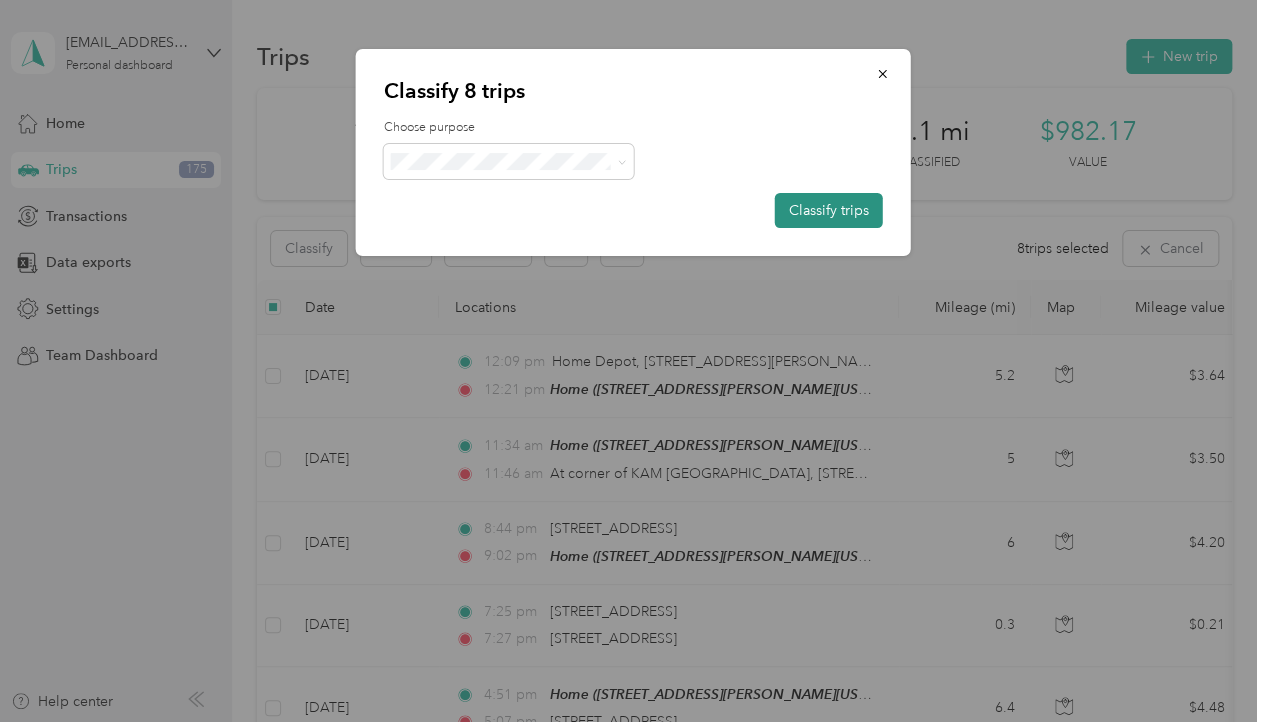click on "Classify trips" at bounding box center [829, 210] 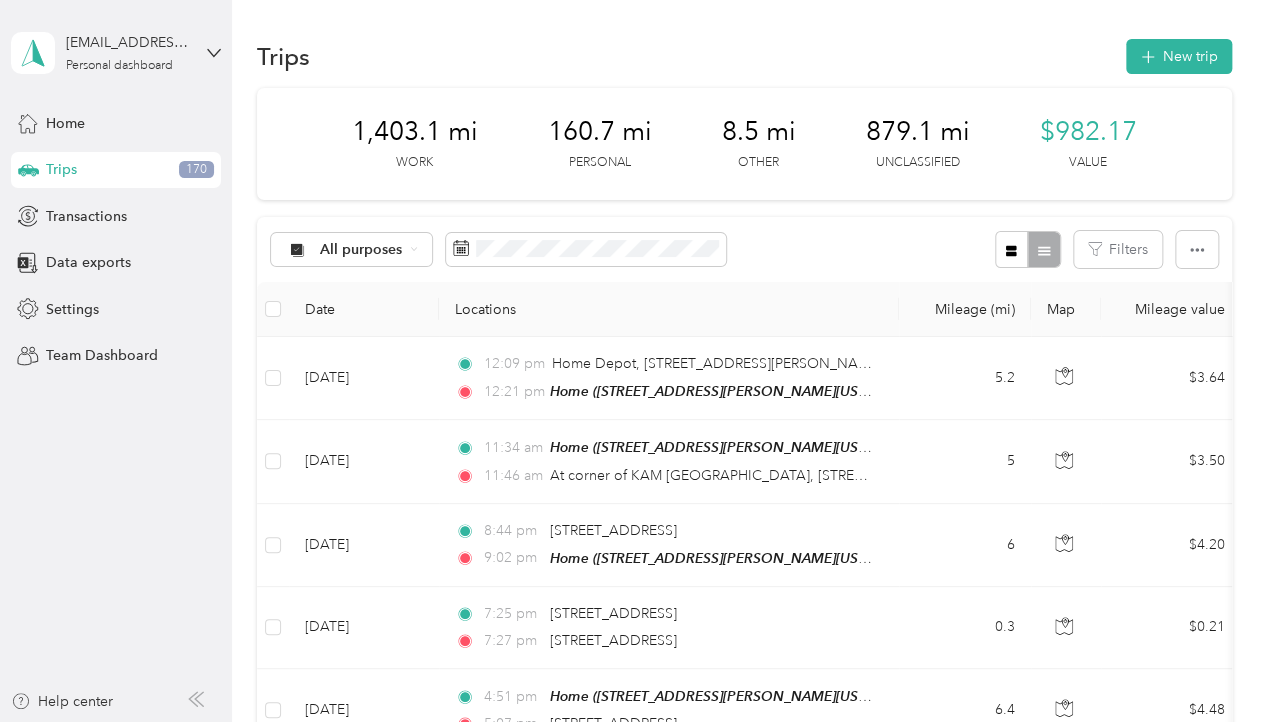 click on "1,403.1   mi Work 160.7   mi Personal 8.5   mi Other 879.1   mi Unclassified $982.17 Value" at bounding box center [744, 144] 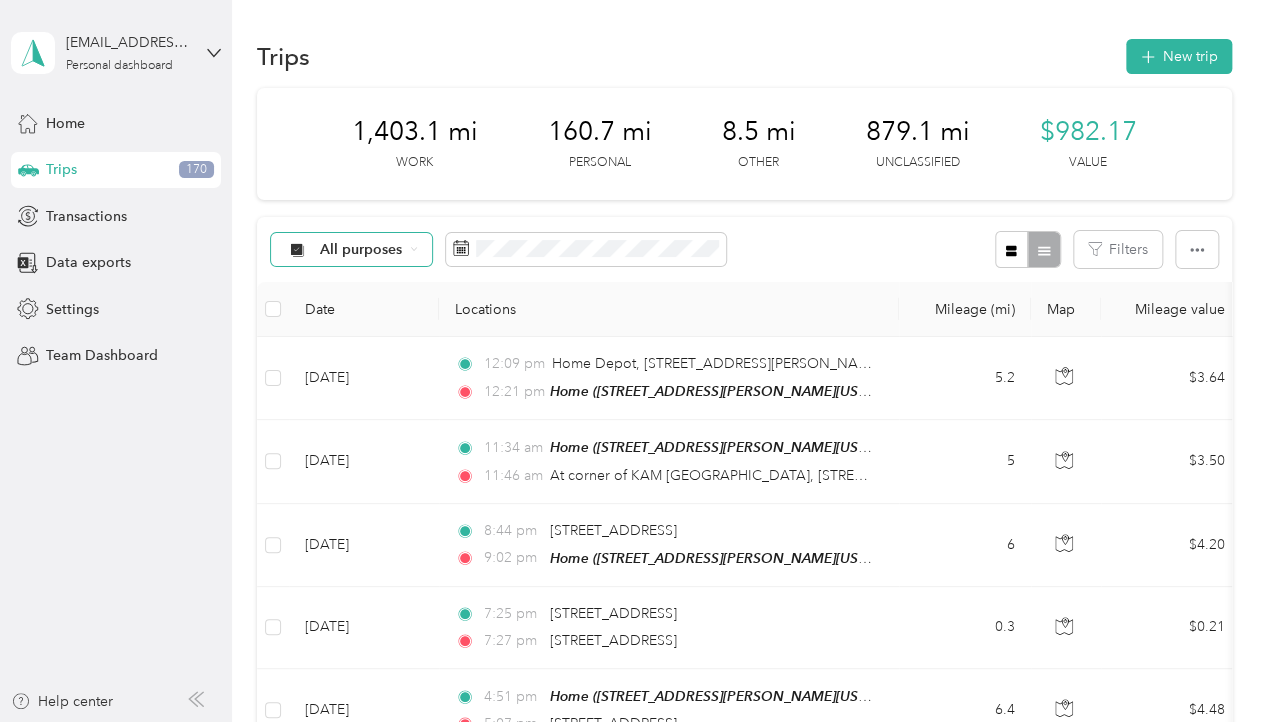 click on "All purposes" at bounding box center [361, 250] 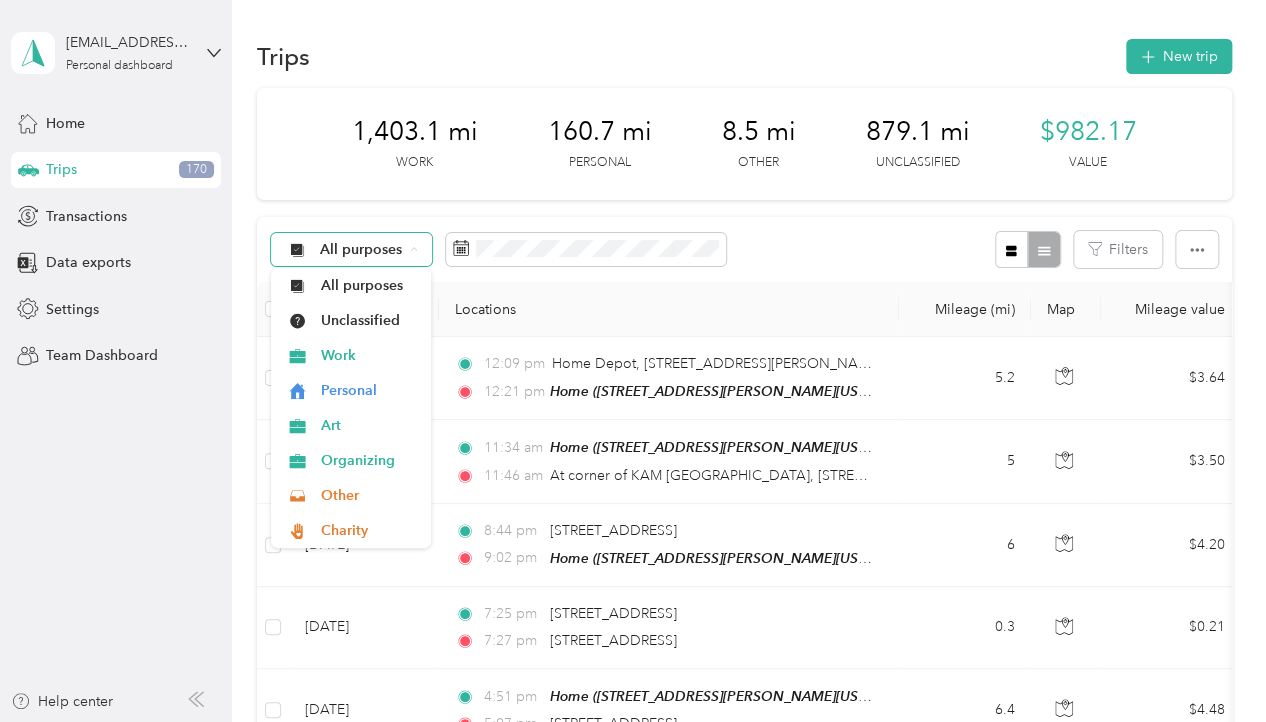 click on "All purposes" at bounding box center [361, 250] 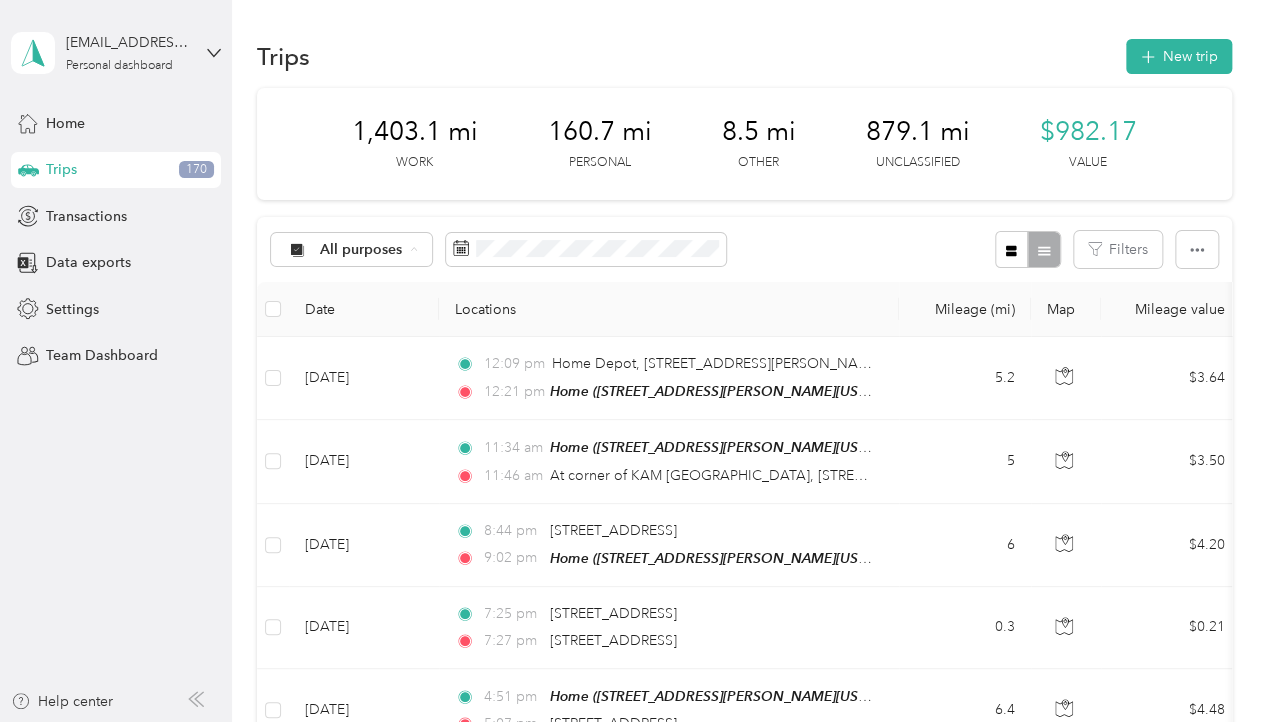 click on "Organizing" at bounding box center (368, 460) 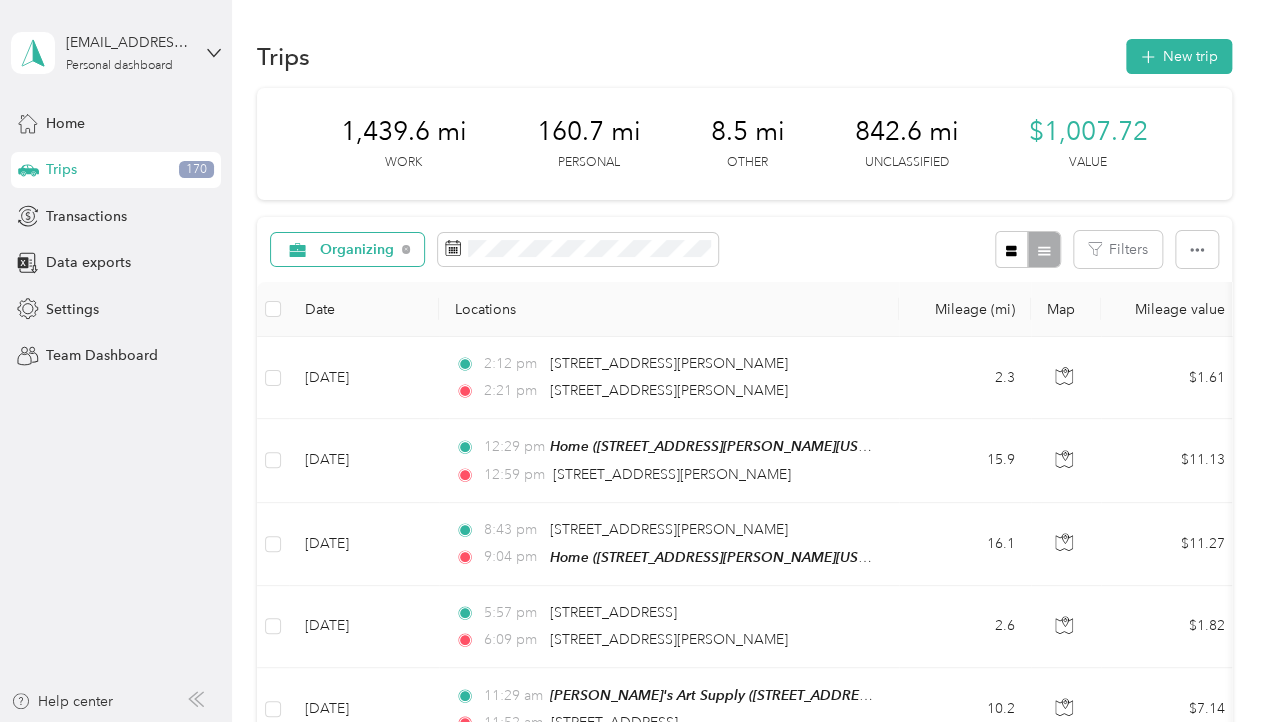 click on "Organizing" at bounding box center (357, 250) 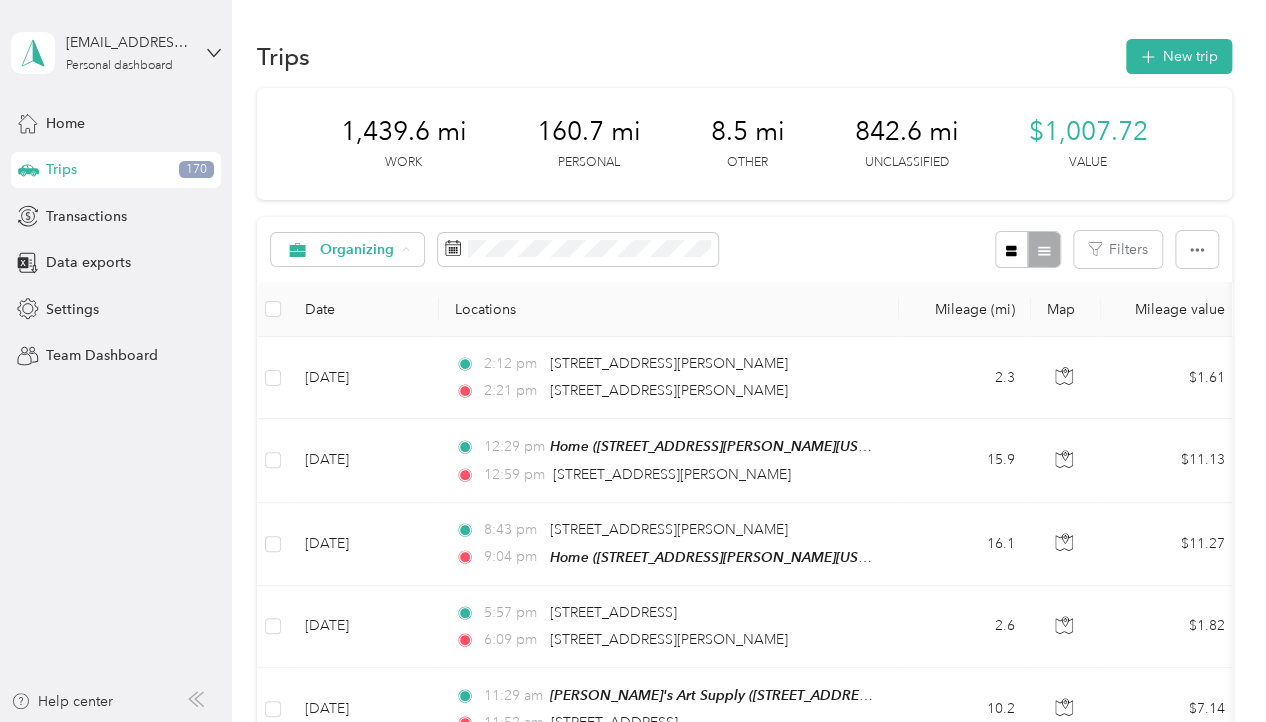 click on "Unclassified" at bounding box center (352, 320) 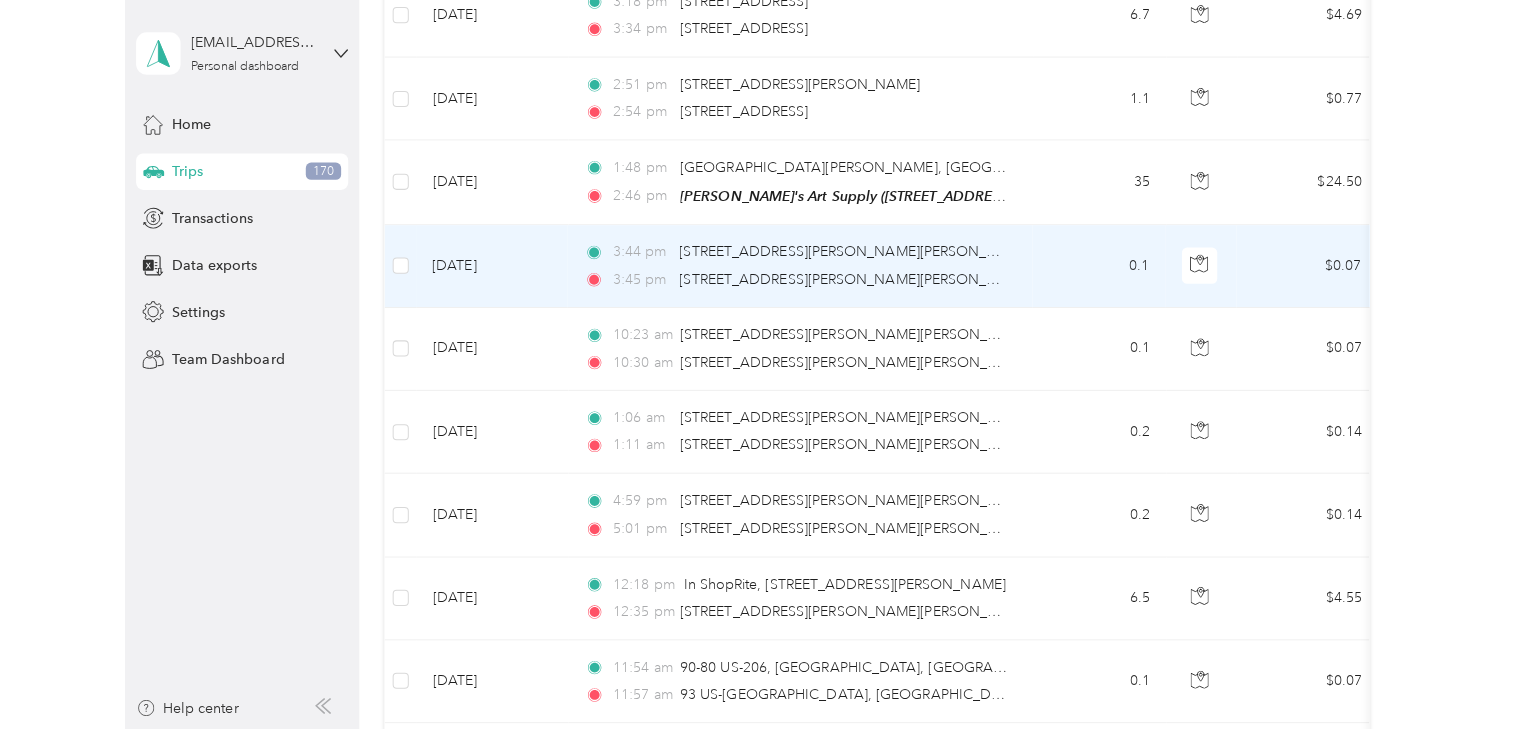 scroll, scrollTop: 1333, scrollLeft: 0, axis: vertical 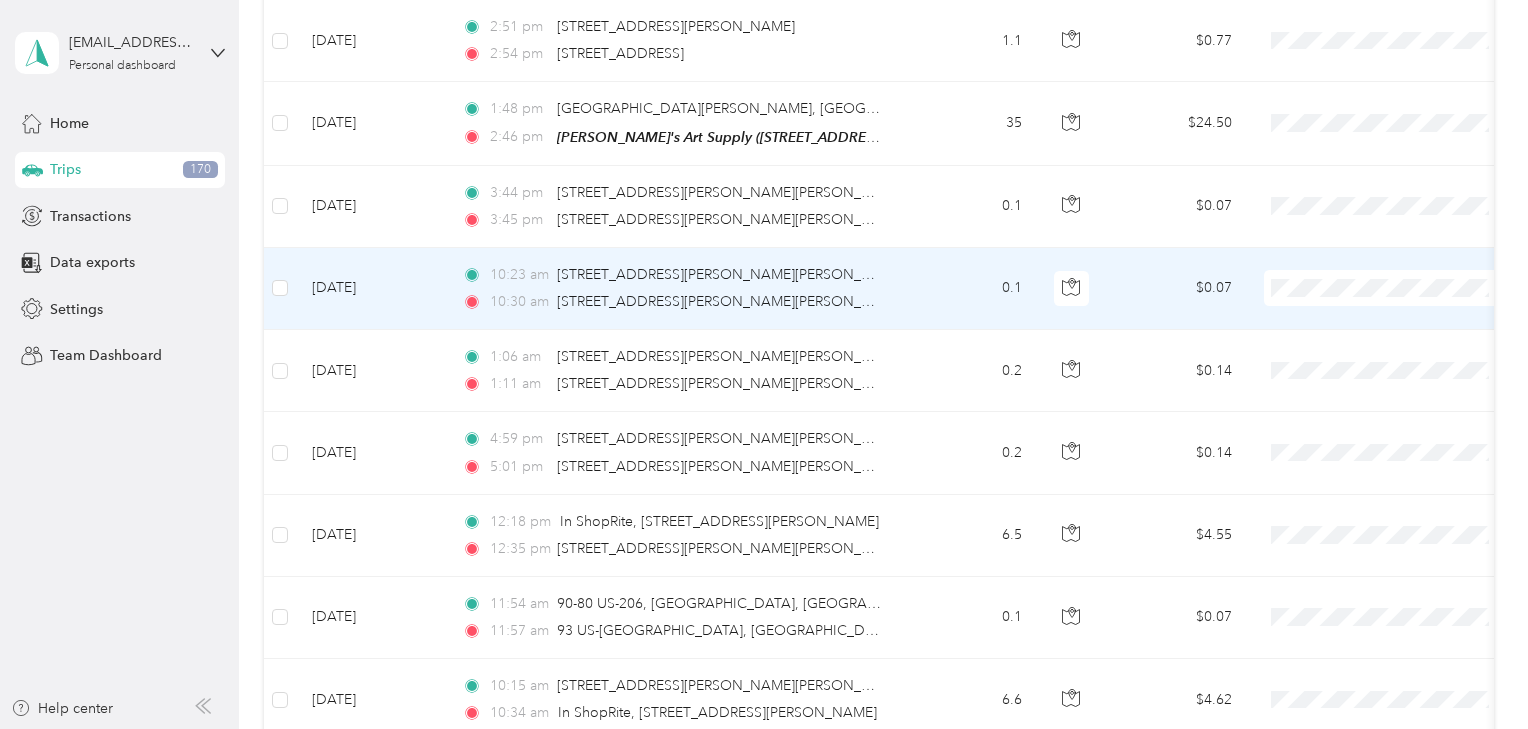 click on "Art" at bounding box center [1405, 381] 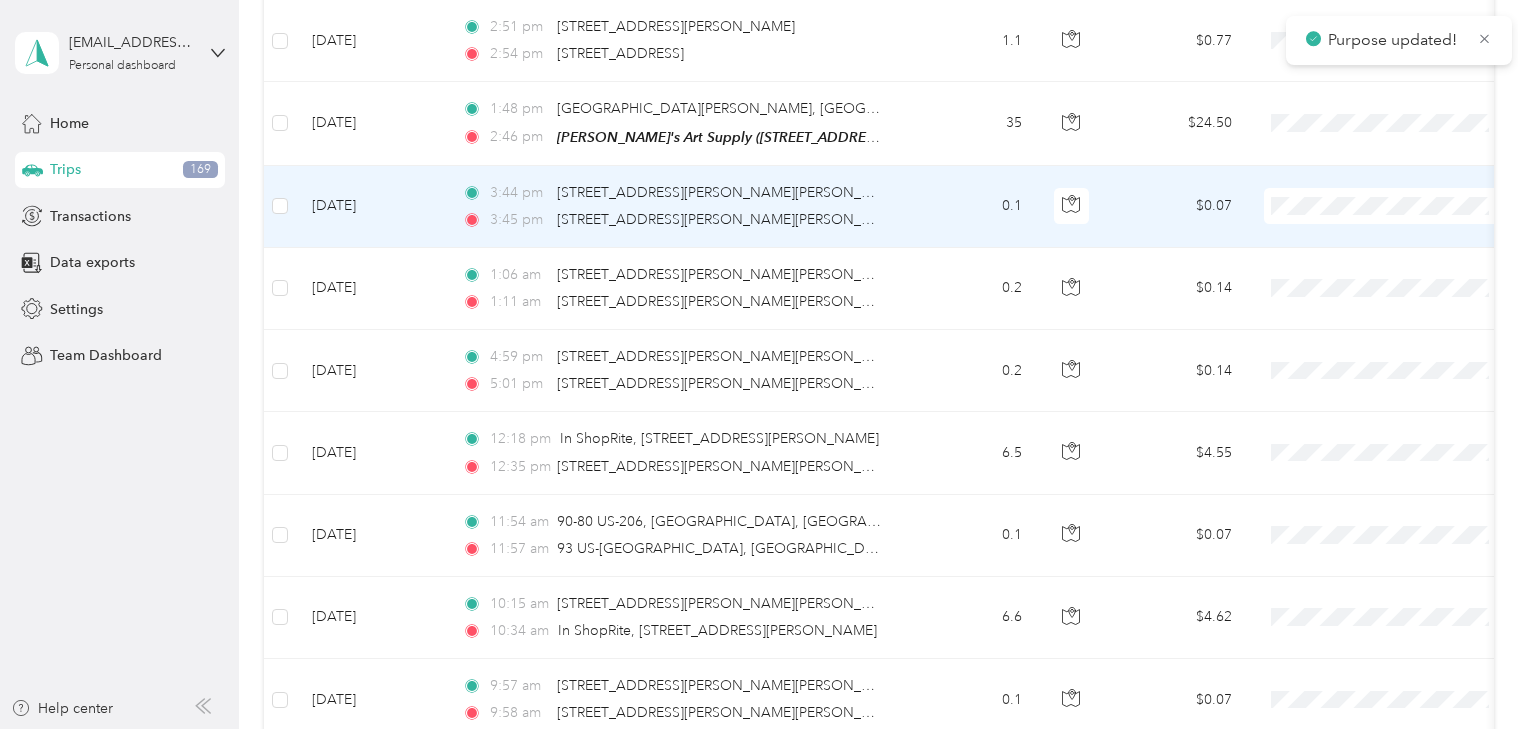 click on "Art" at bounding box center (1405, 299) 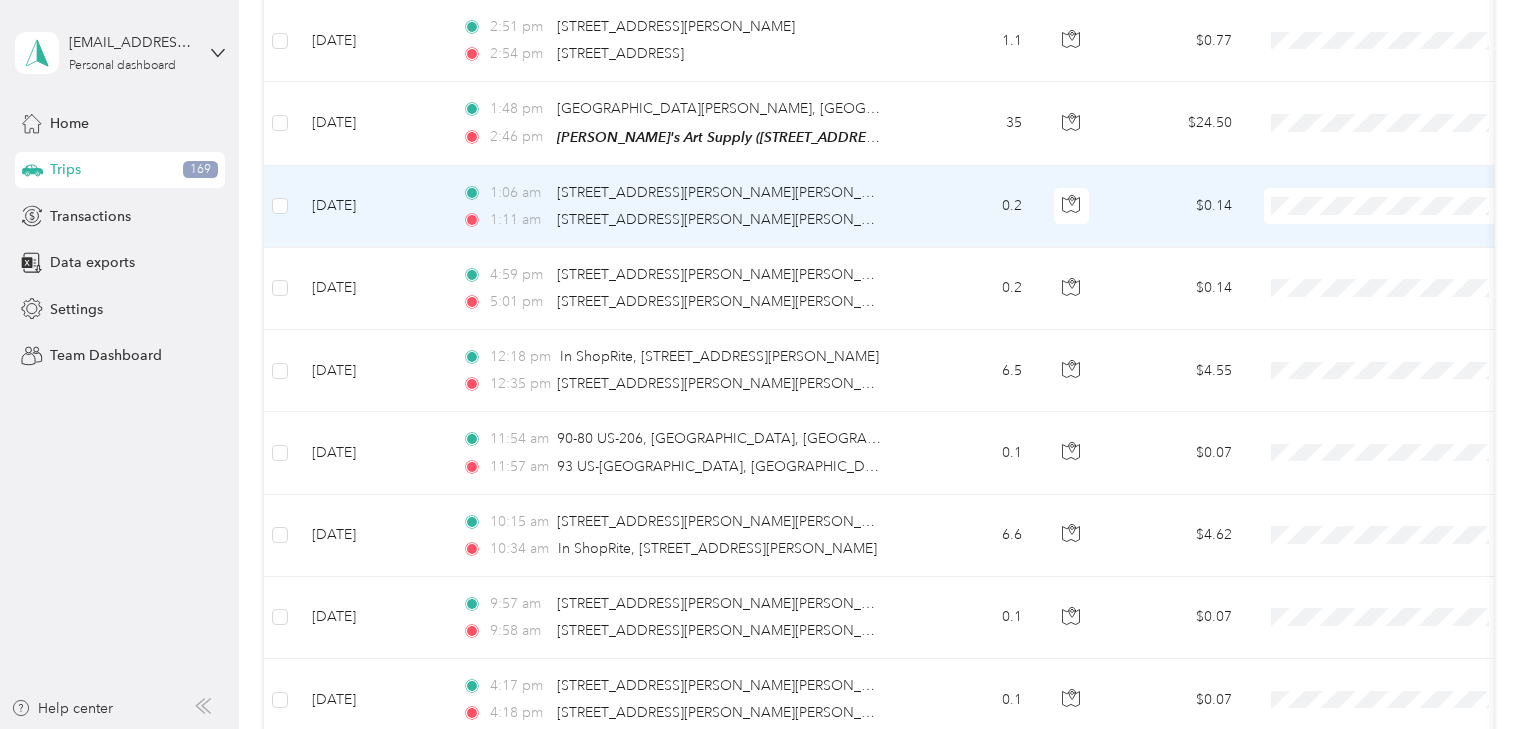 click on "Art" at bounding box center (1405, 299) 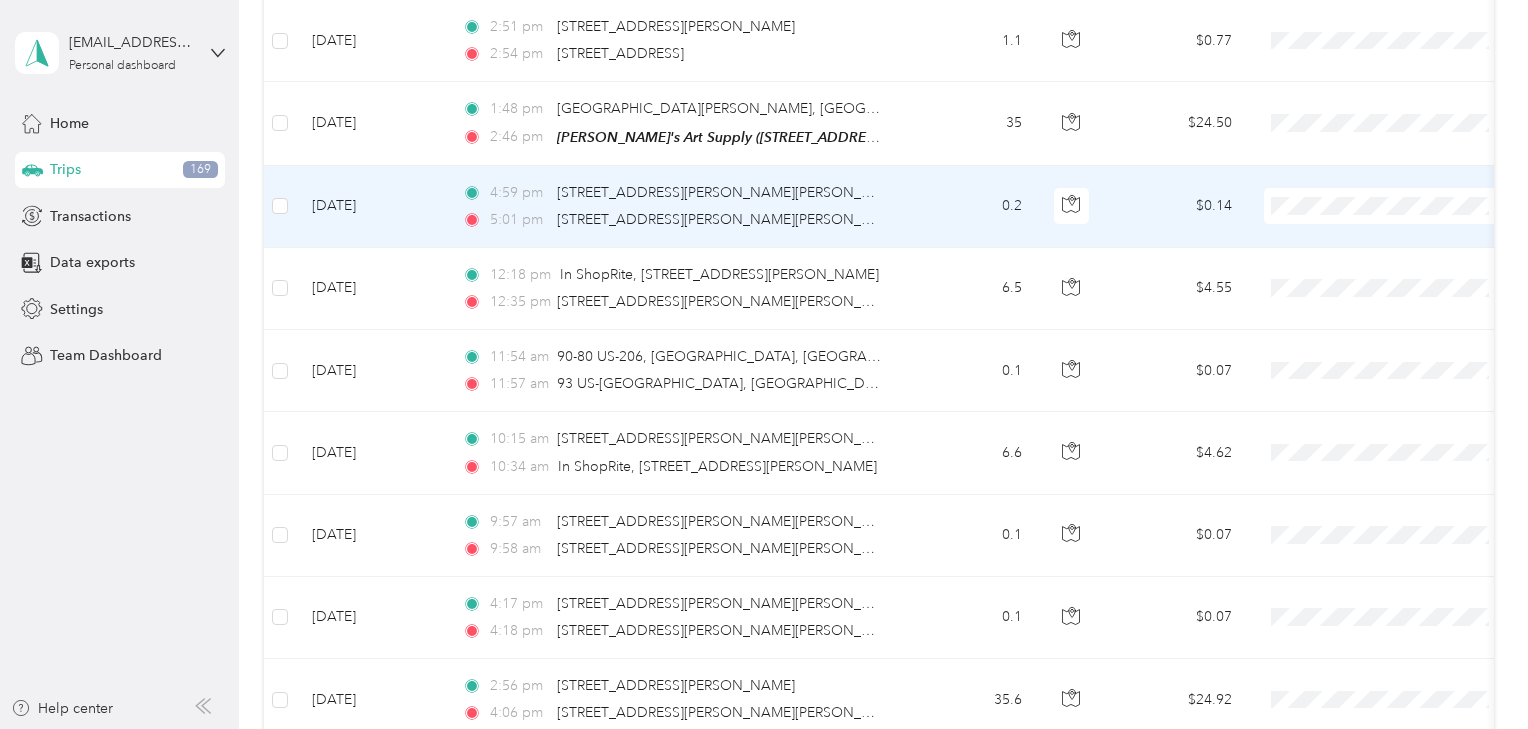 click on "Art" at bounding box center [1405, 294] 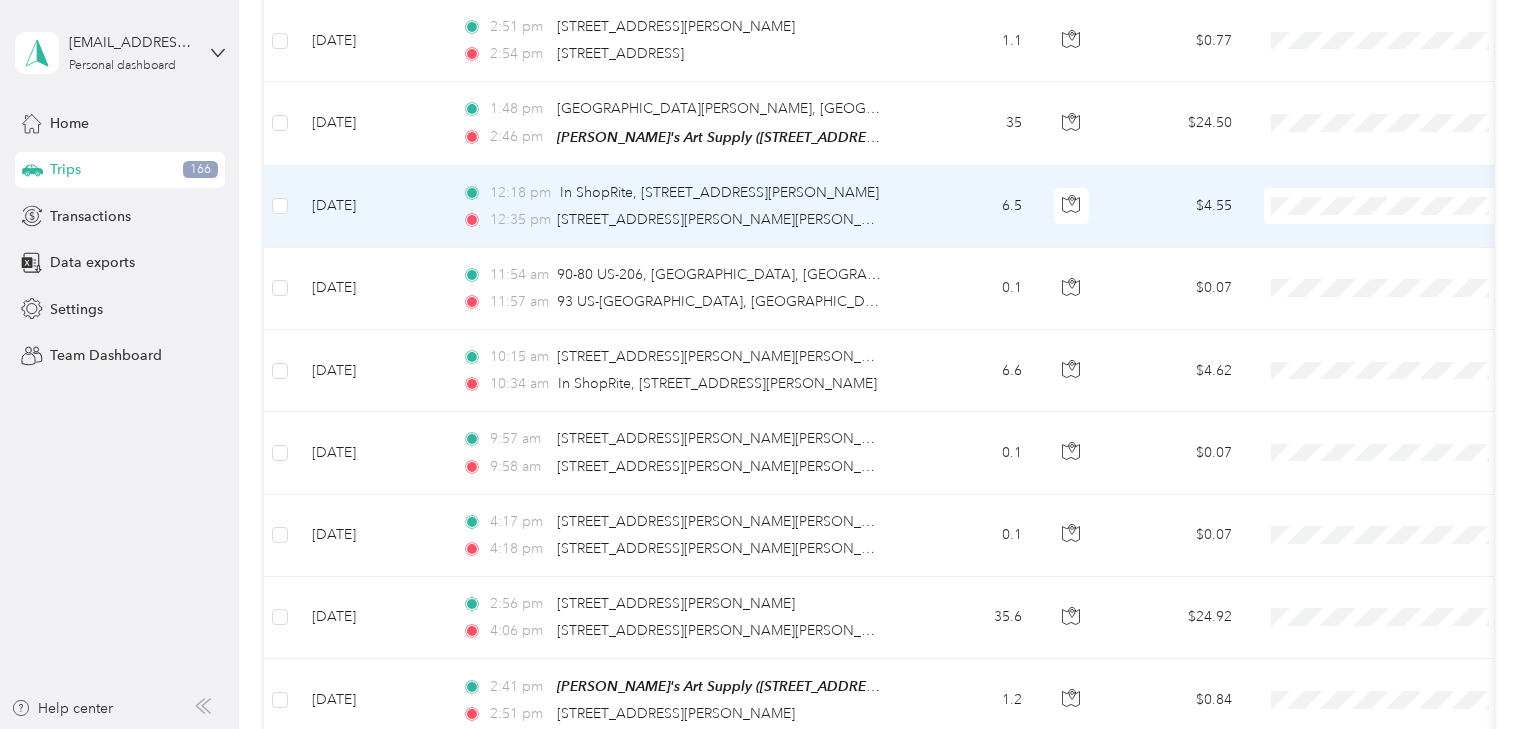 click on "Art" at bounding box center [1405, 299] 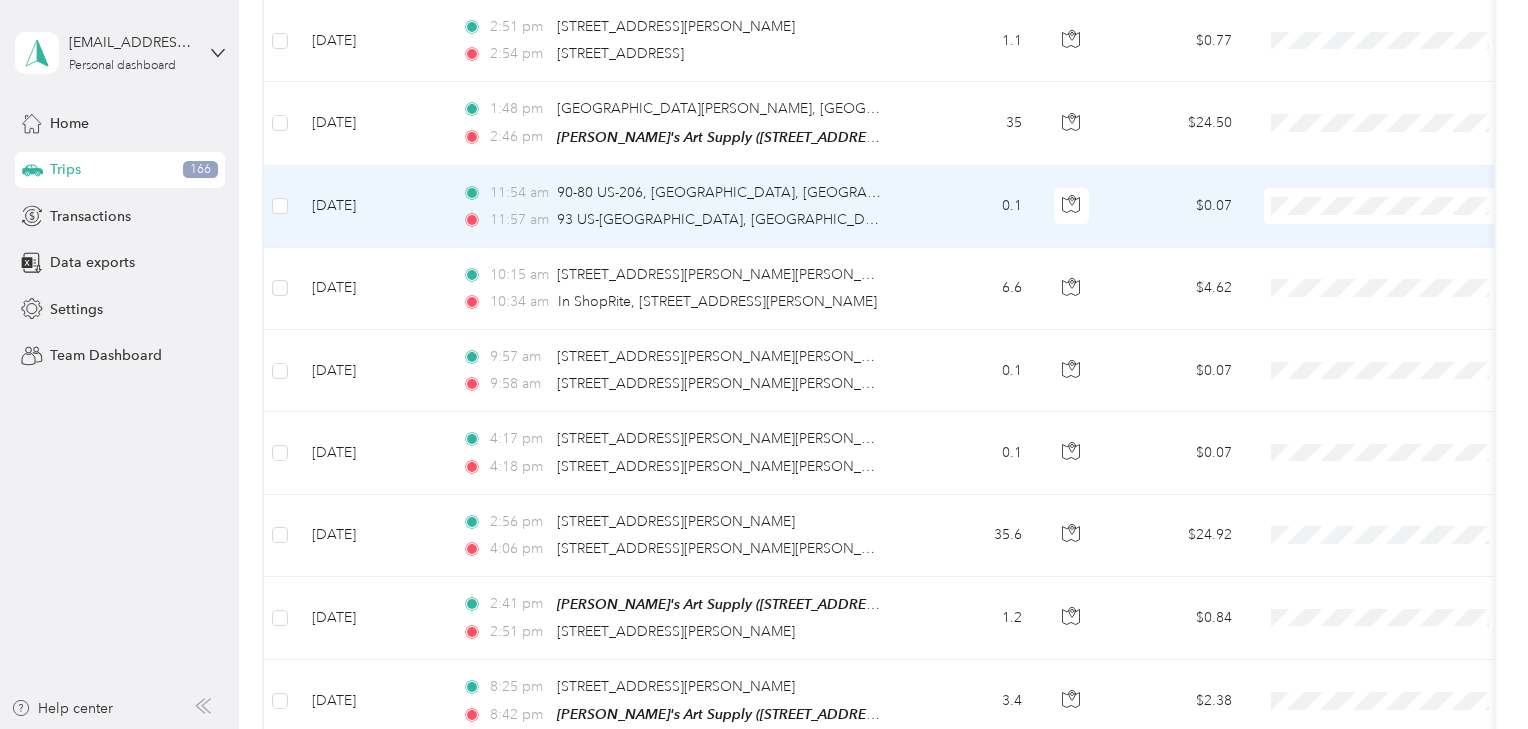 click on "Art" at bounding box center [1405, 299] 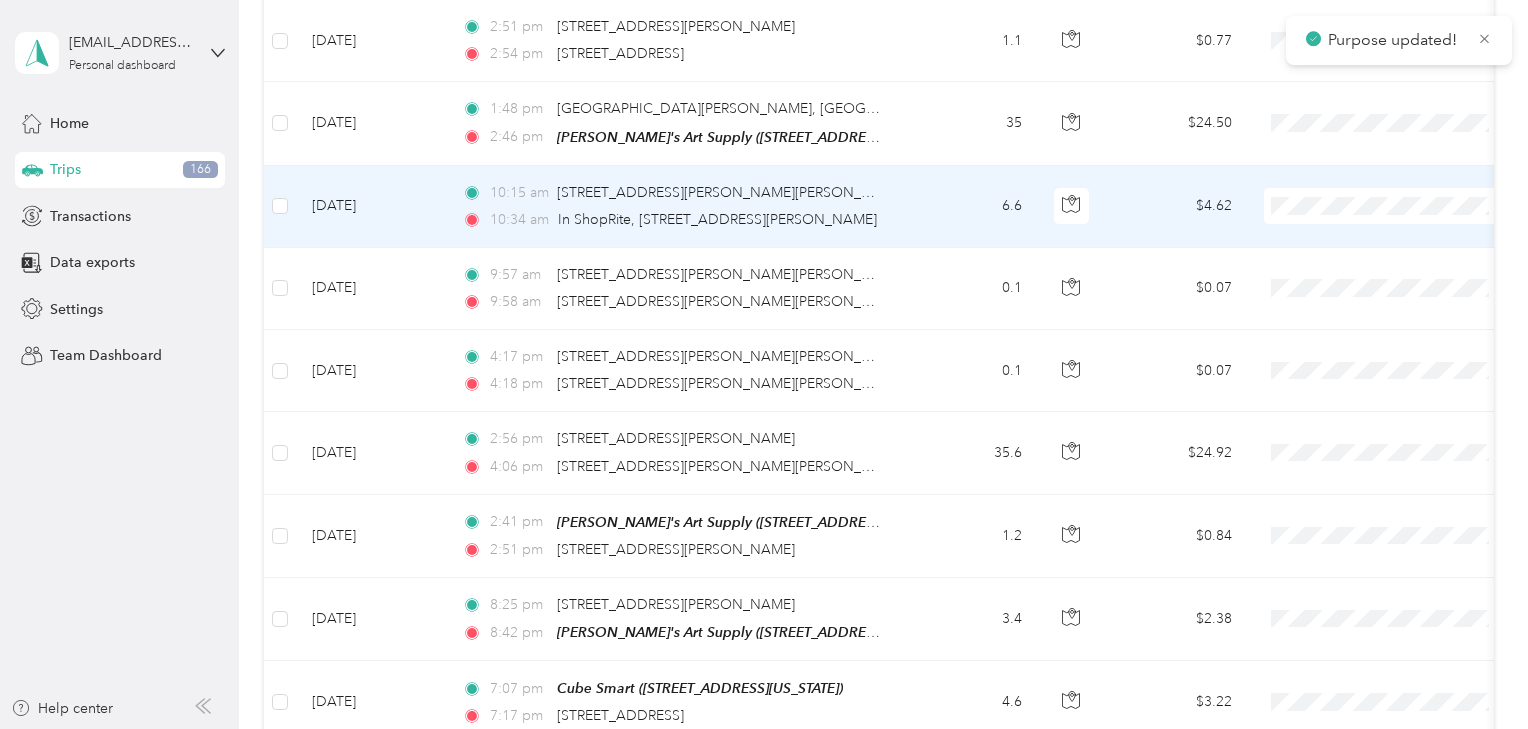 click on "Art" at bounding box center [1405, 292] 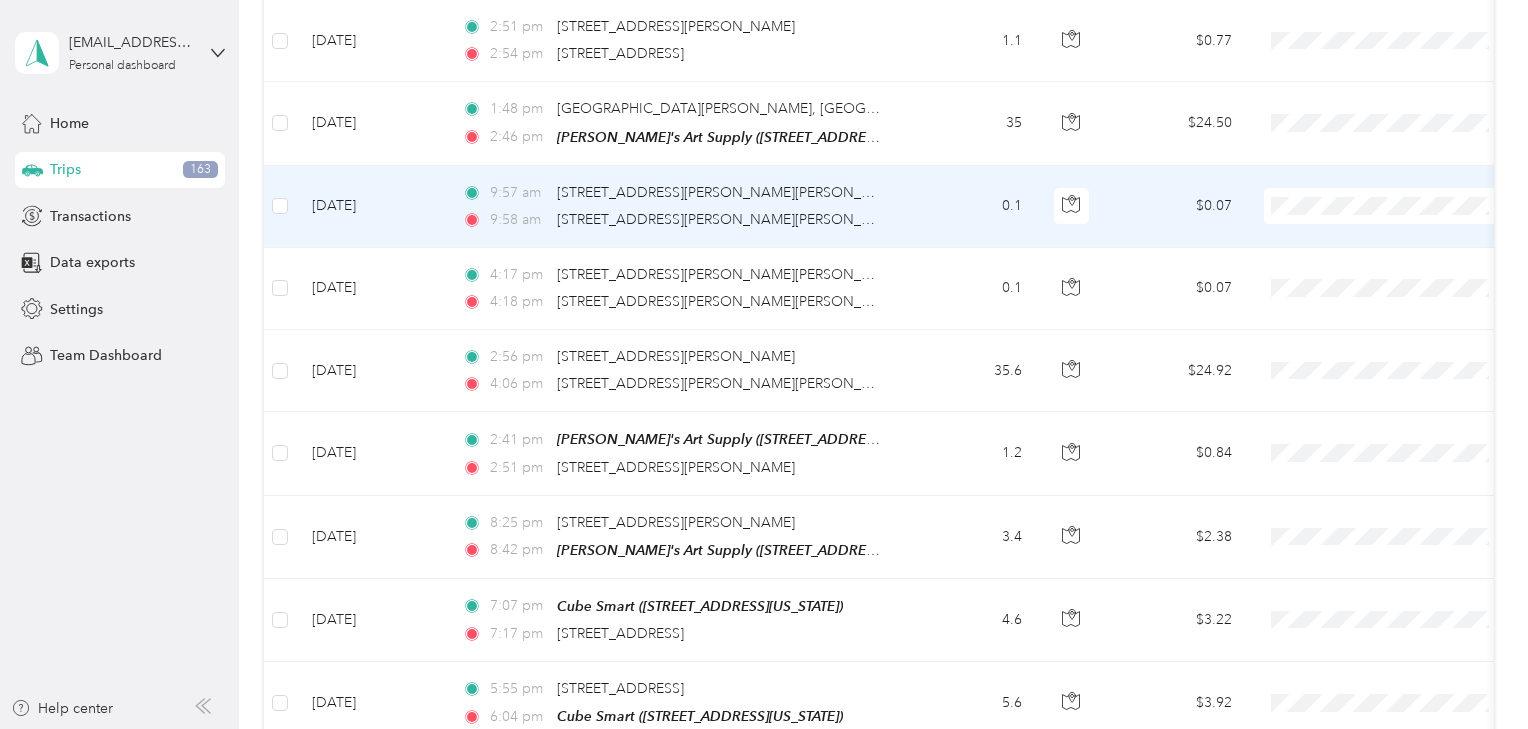 click on "Art" at bounding box center [1388, 299] 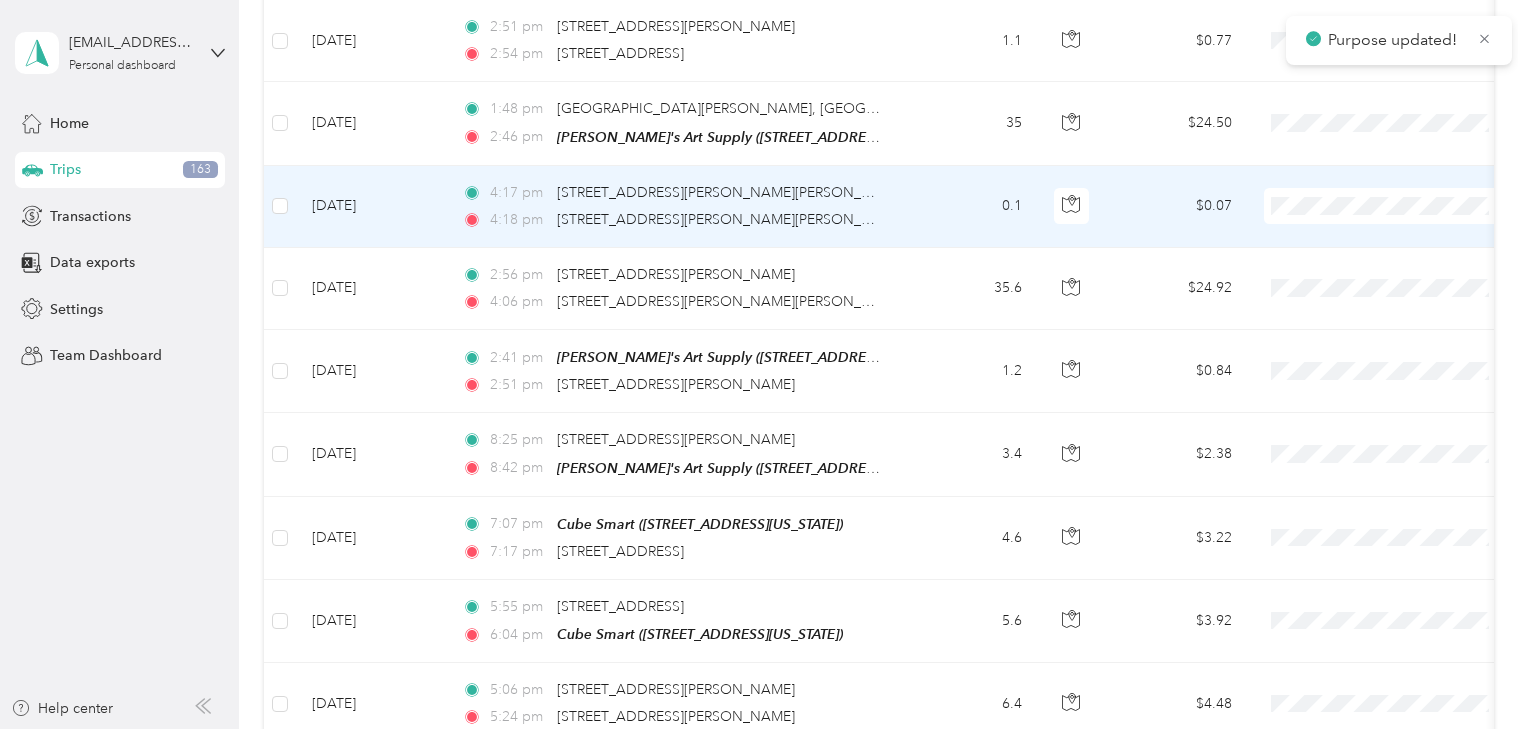 click on "Art" at bounding box center (1405, 299) 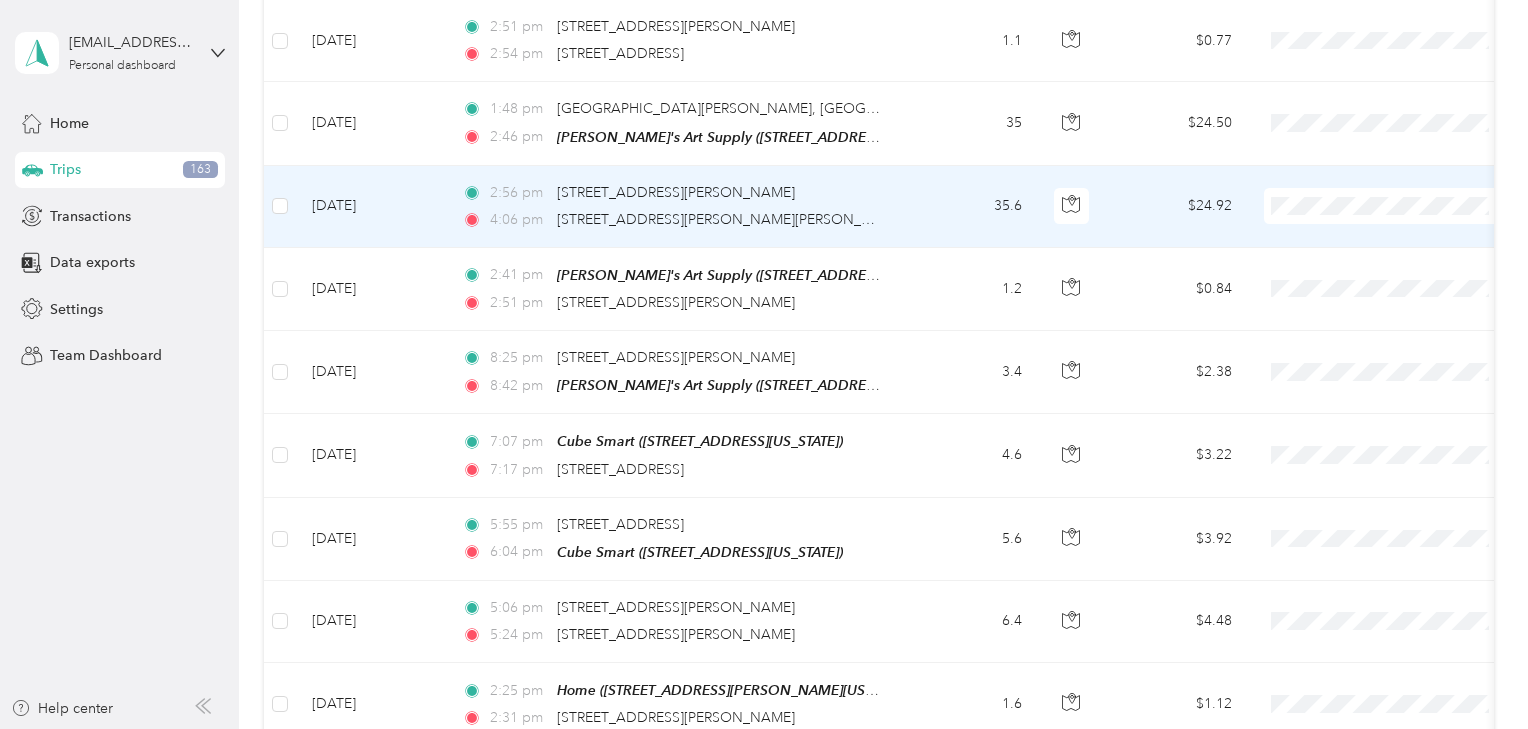 click on "Art" at bounding box center (1405, 299) 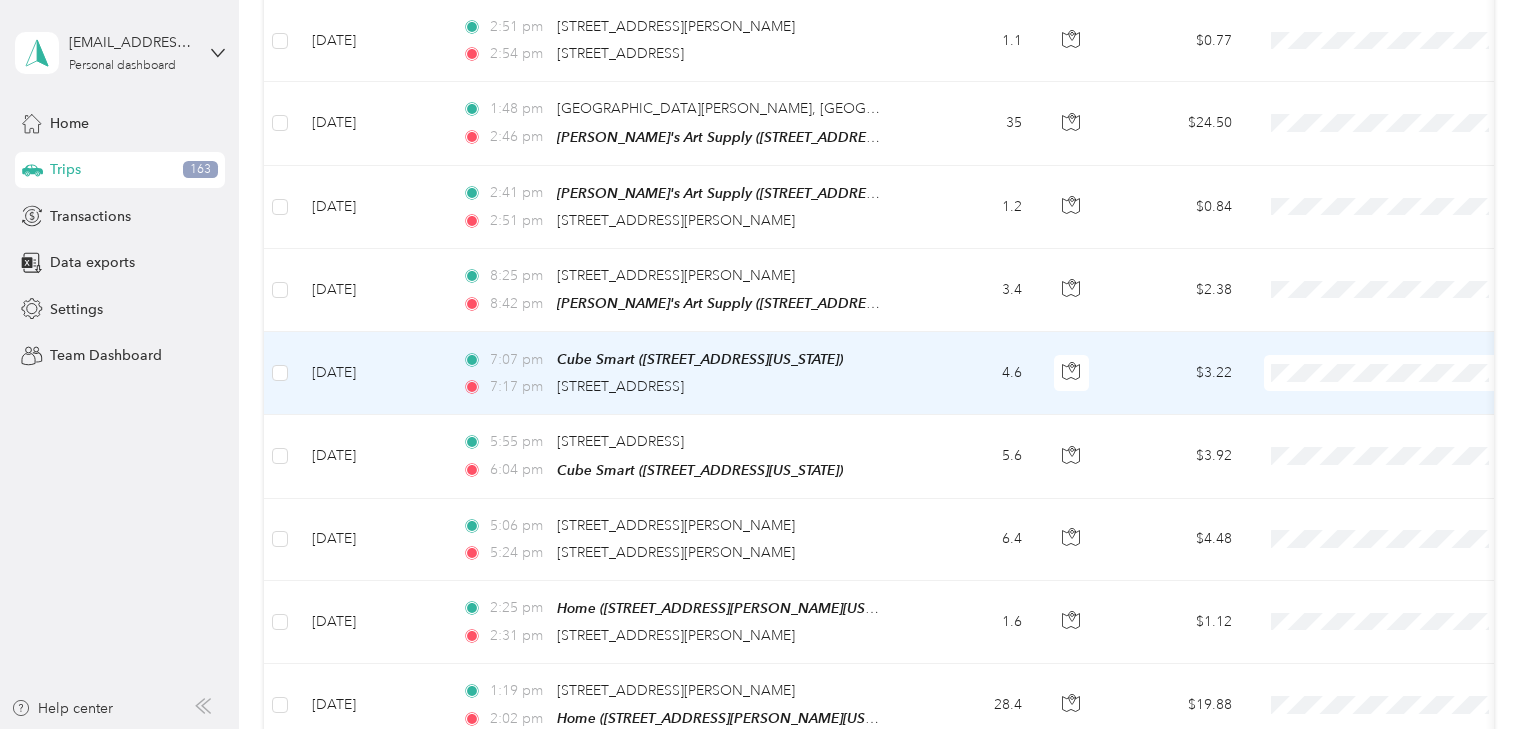 click on "Organizing" at bounding box center (1405, 490) 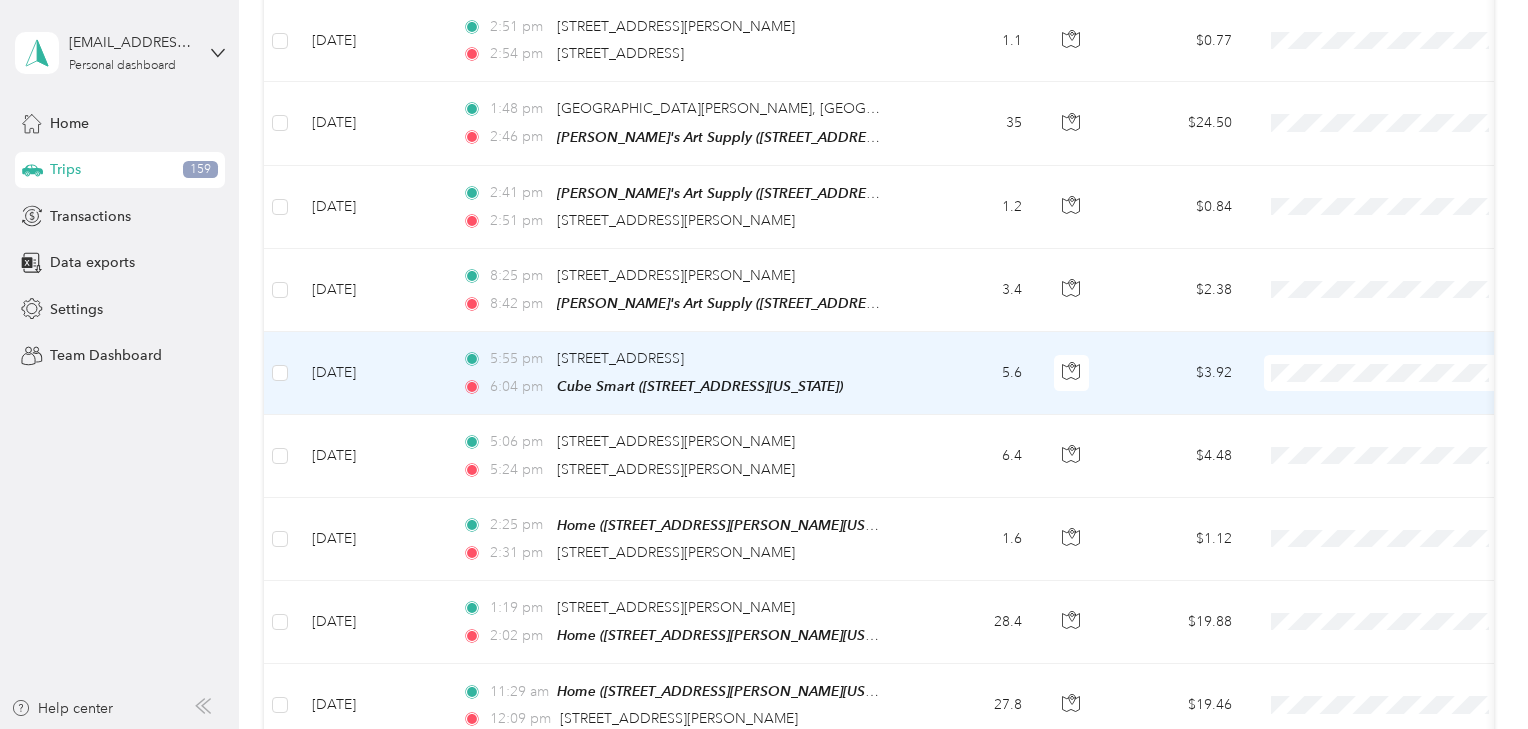 click on "Organizing" at bounding box center [1405, 498] 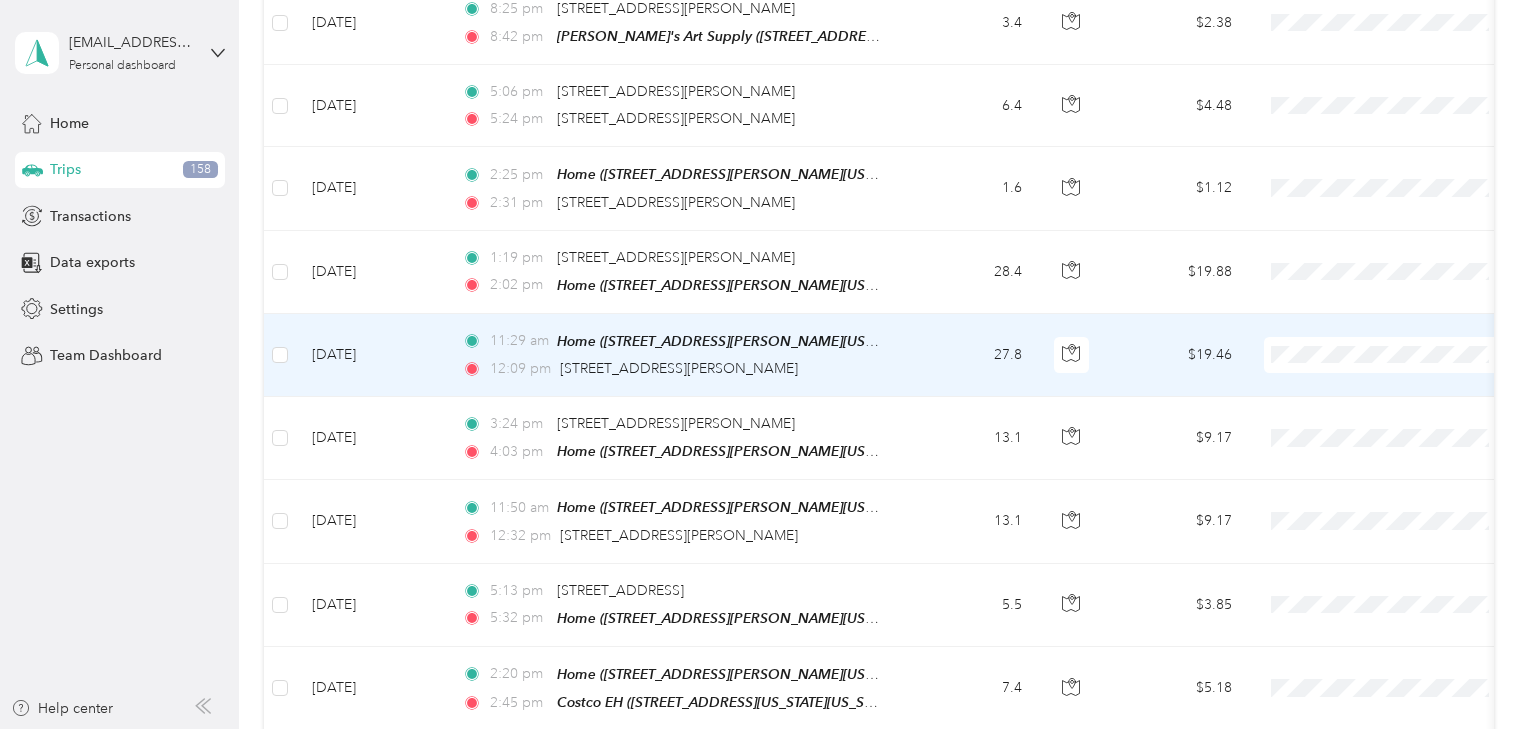 scroll, scrollTop: 1733, scrollLeft: 0, axis: vertical 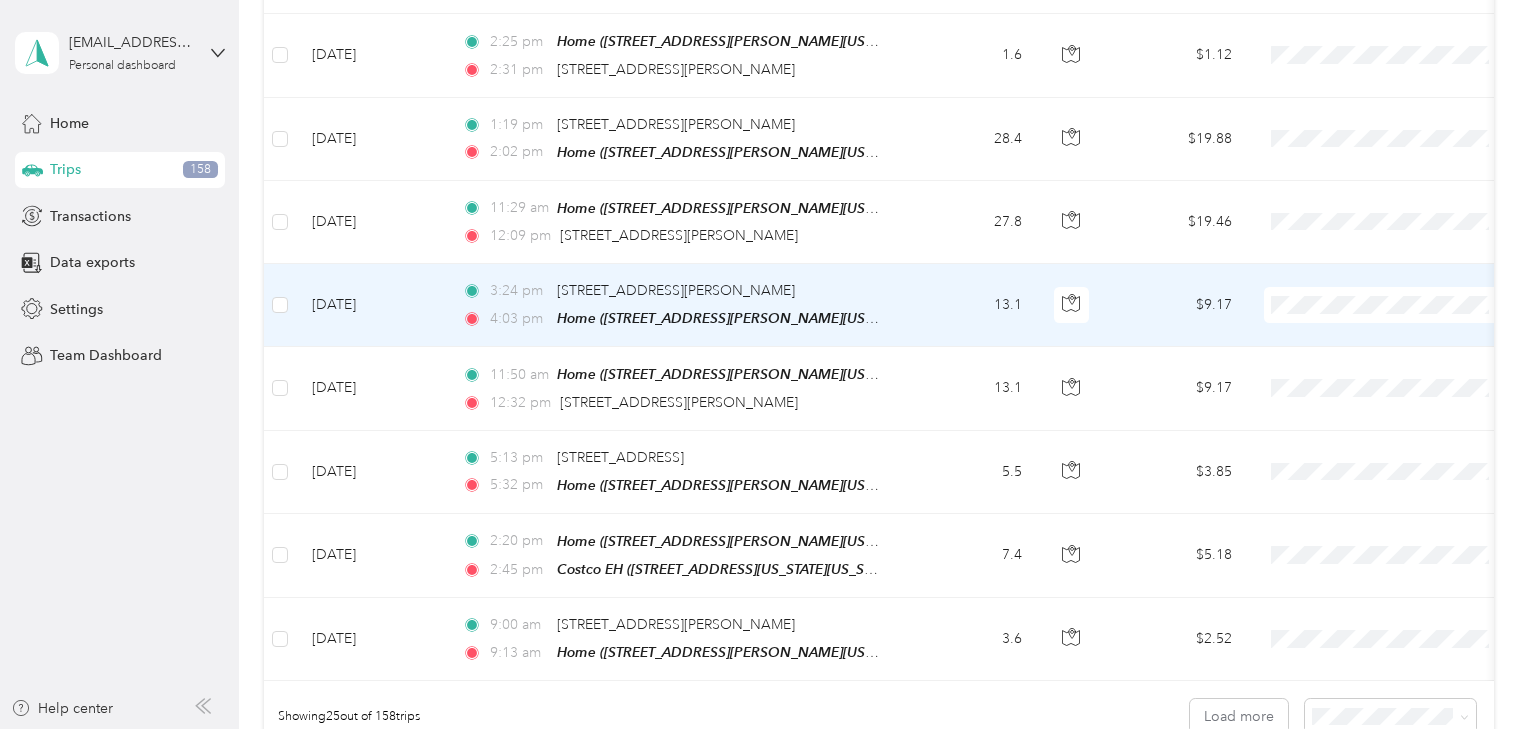 click on "Organizing" at bounding box center [1405, 421] 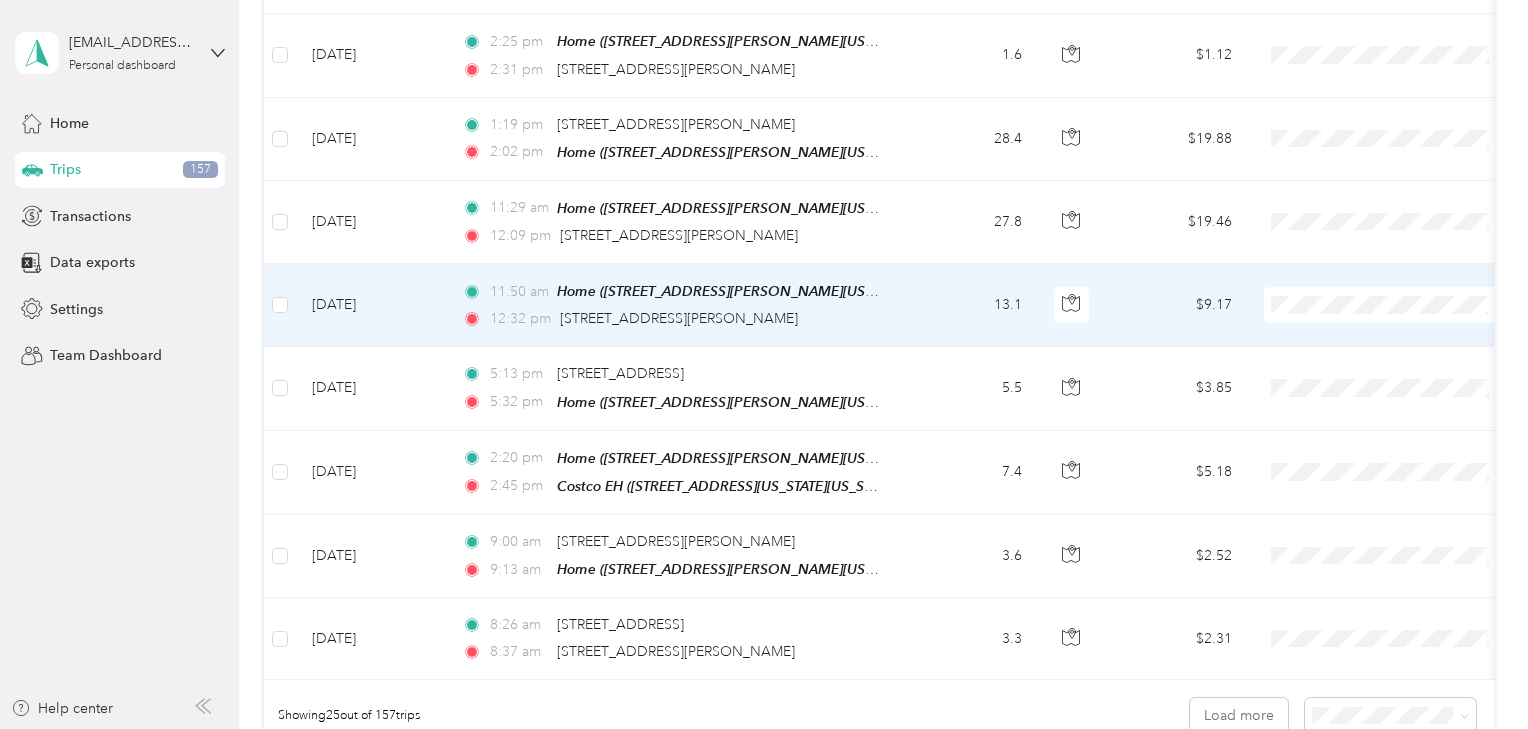 click on "Organizing" at bounding box center (1405, 421) 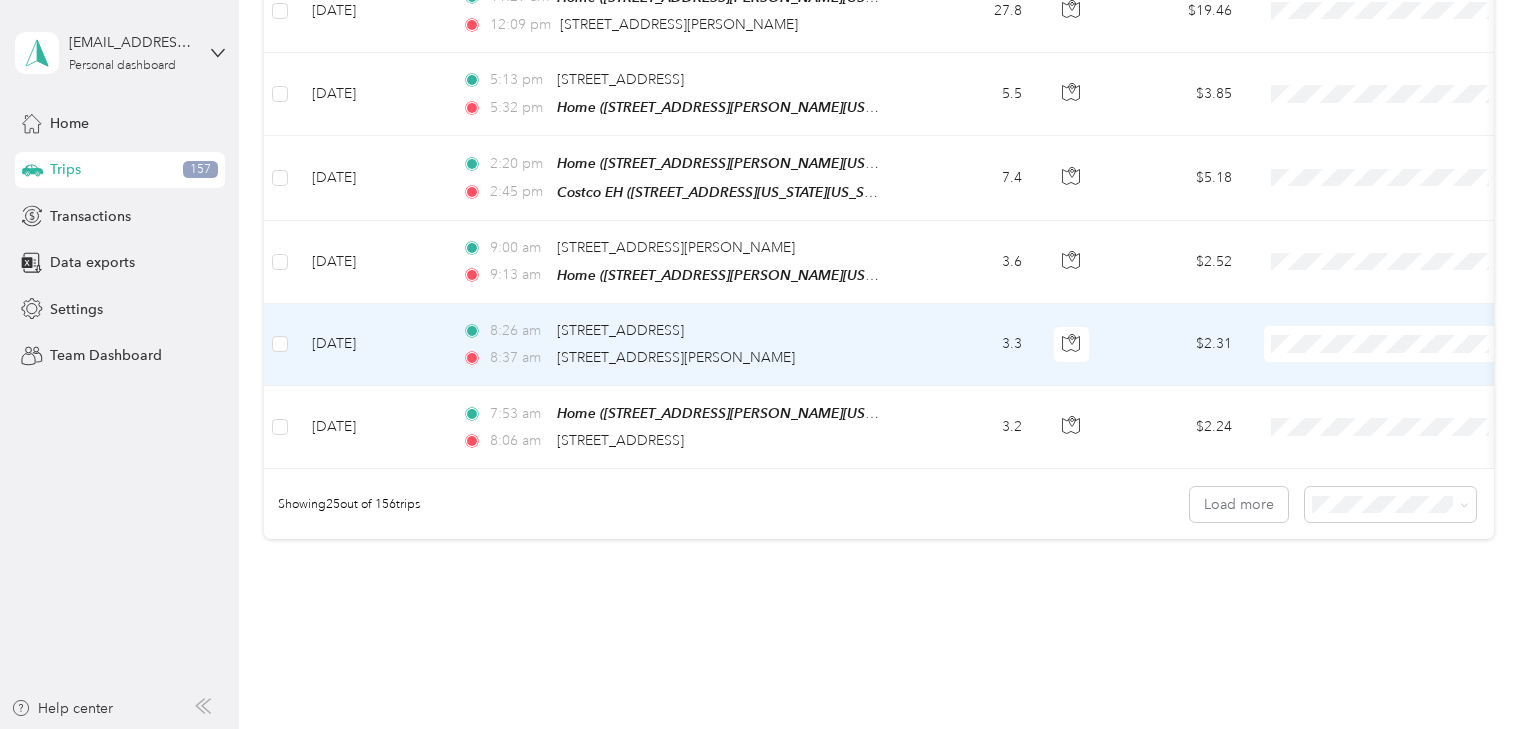 scroll, scrollTop: 2000, scrollLeft: 0, axis: vertical 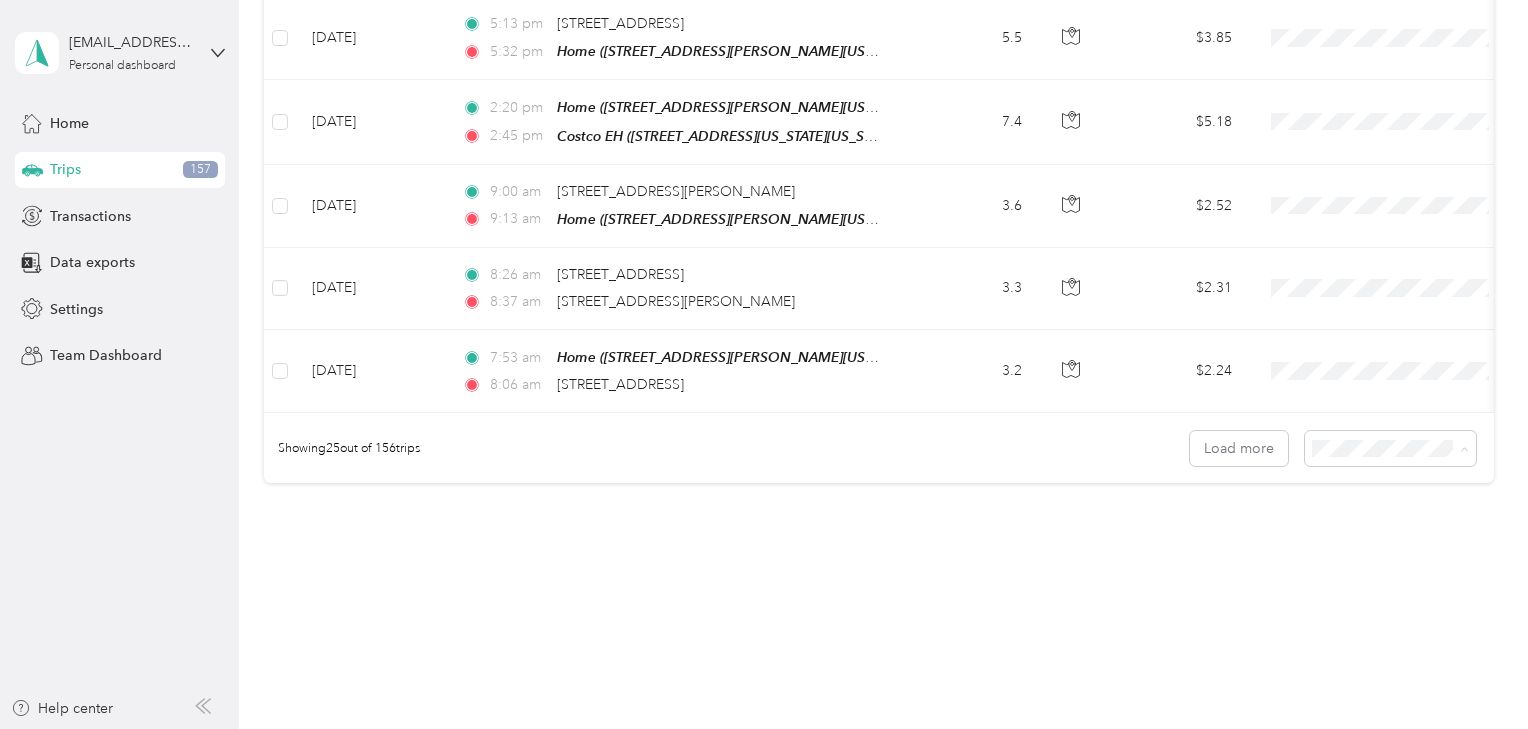 click on "100 per load" at bounding box center [1388, 541] 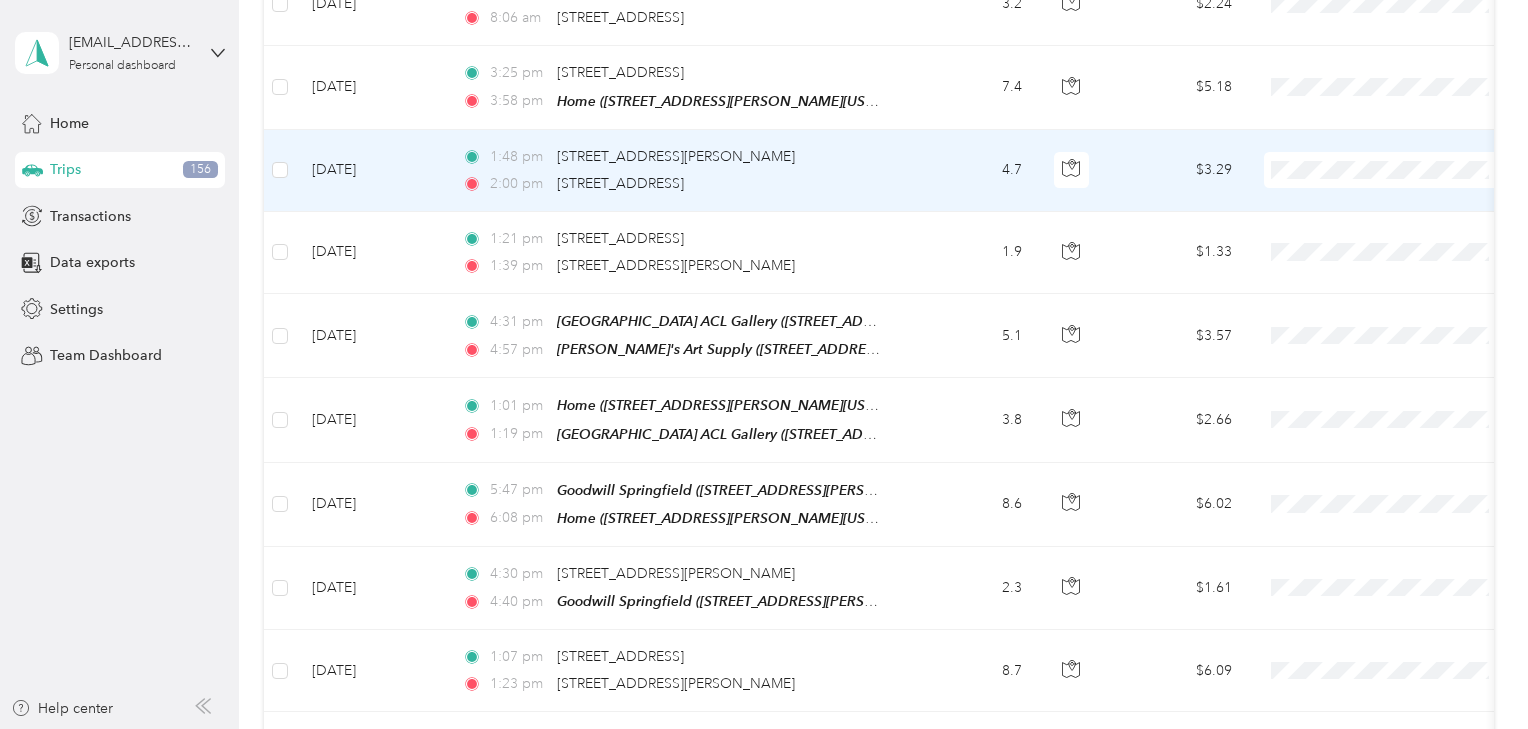 scroll, scrollTop: 2400, scrollLeft: 0, axis: vertical 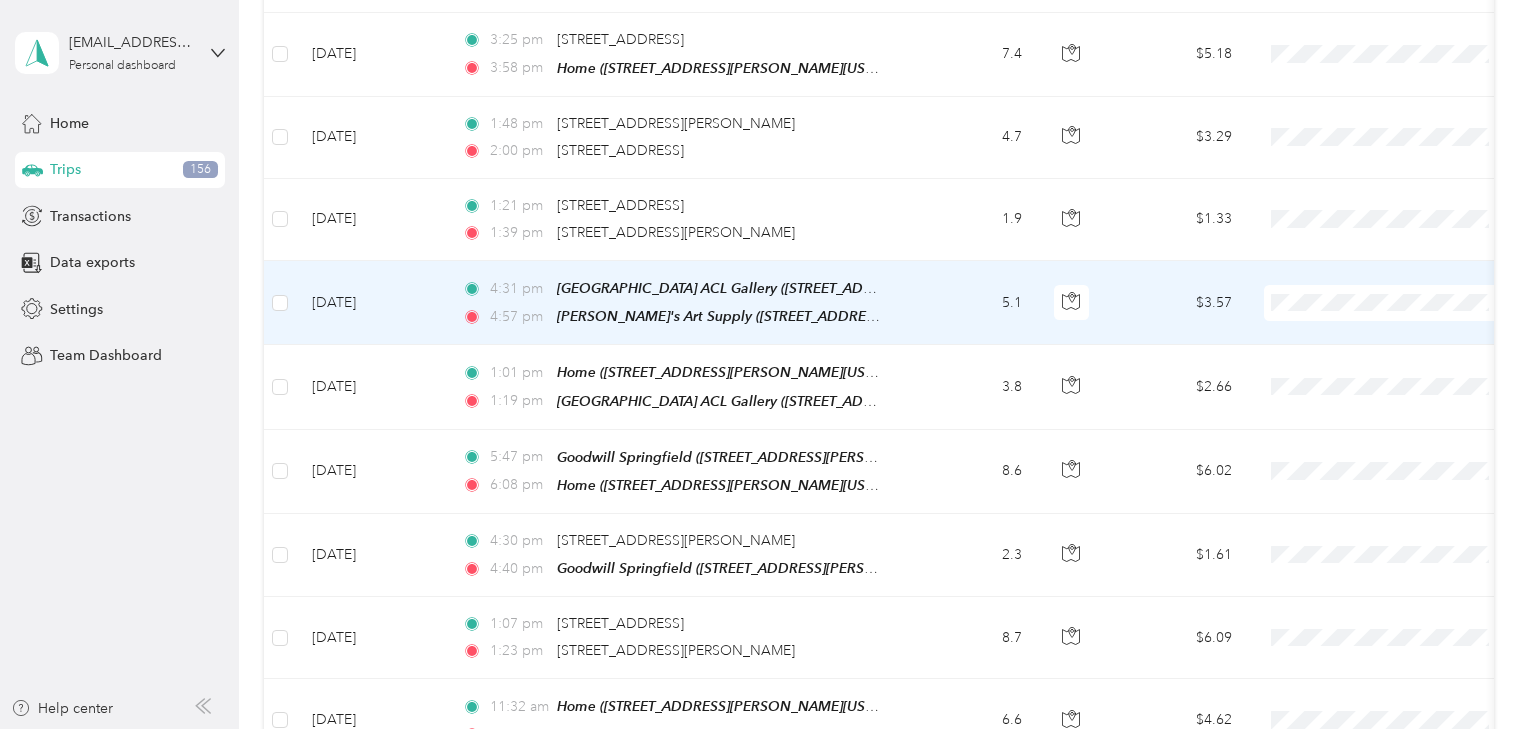 click on "Art" at bounding box center (1405, 376) 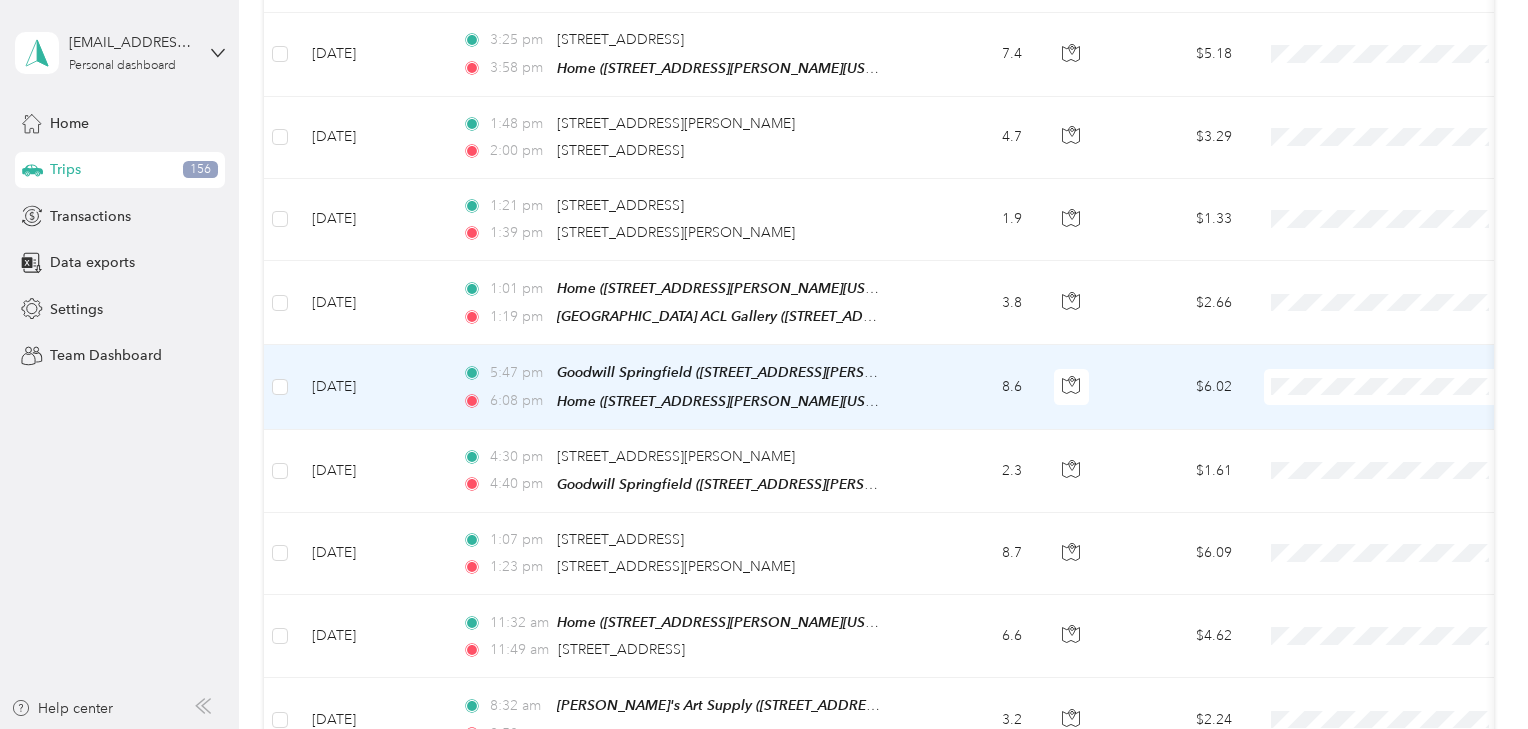 click on "Organizing" at bounding box center (1405, 498) 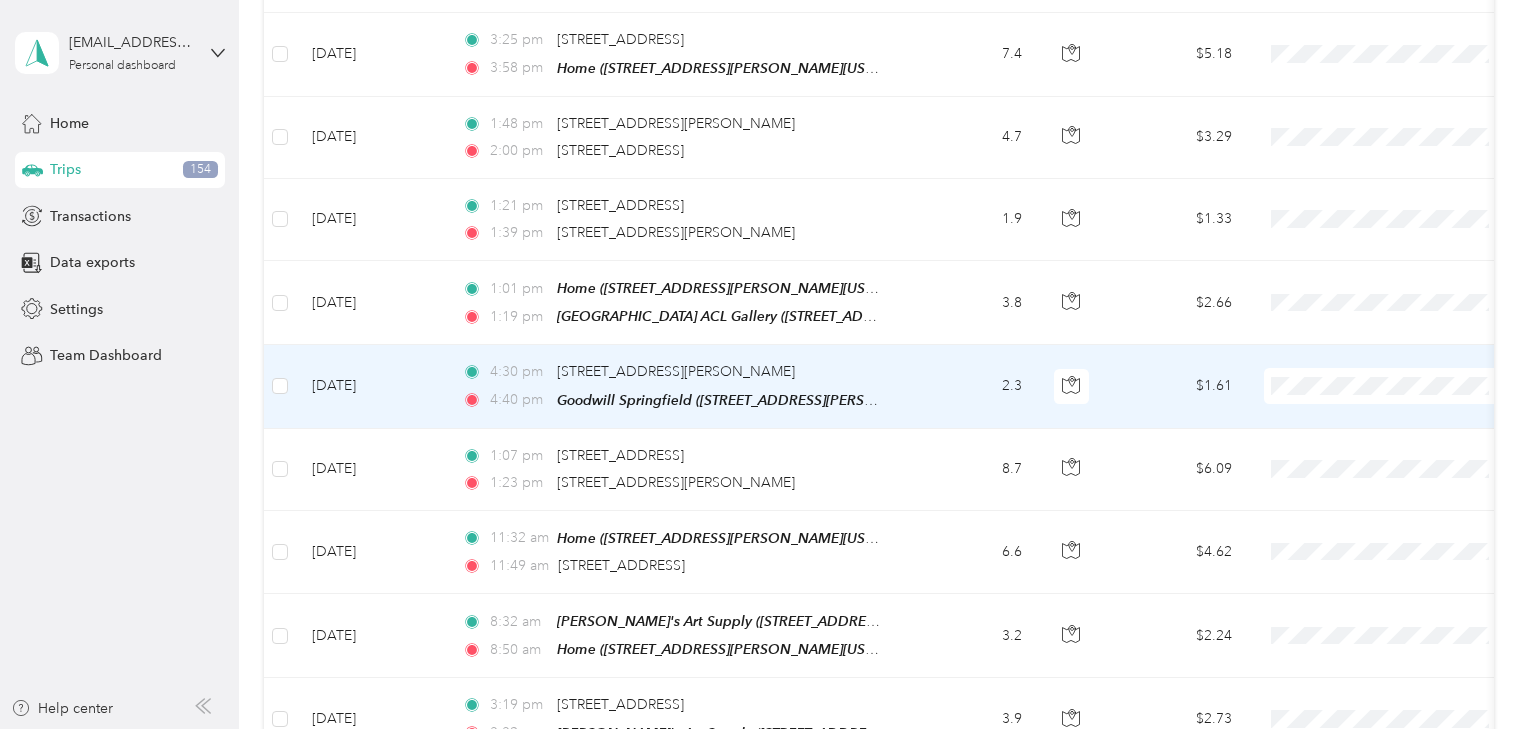 click on "Organizing" at bounding box center [1405, 498] 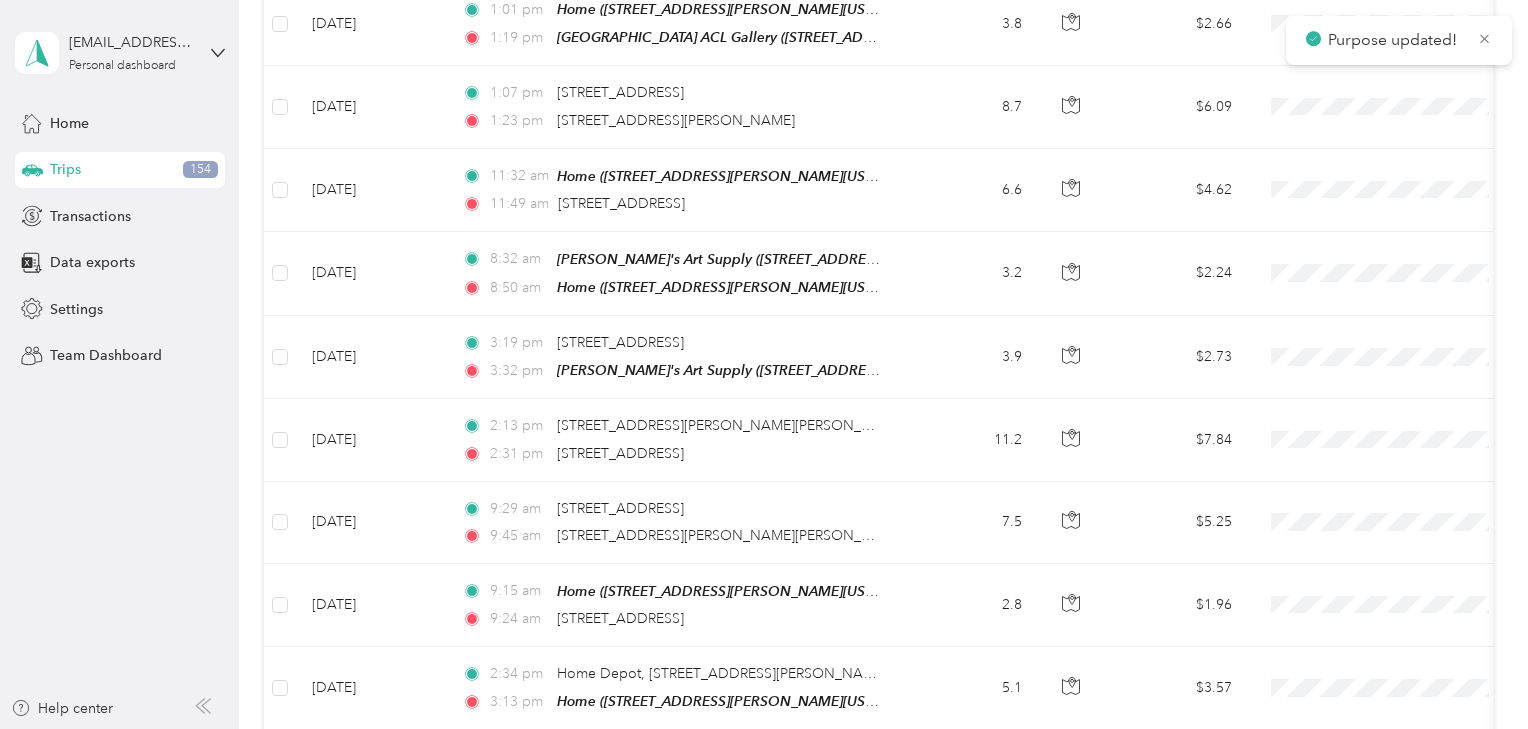scroll, scrollTop: 2666, scrollLeft: 0, axis: vertical 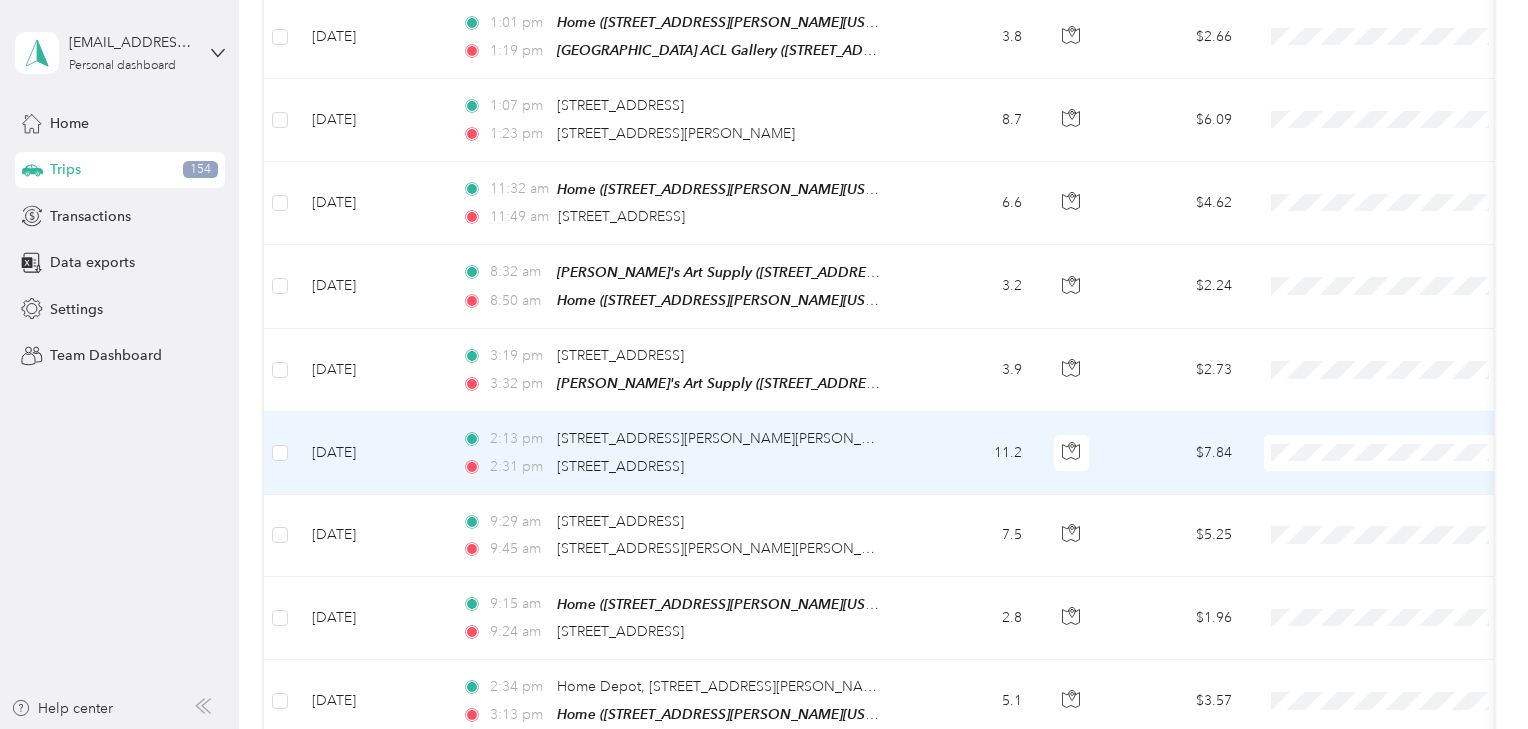 click on "Organizing" at bounding box center (1405, 560) 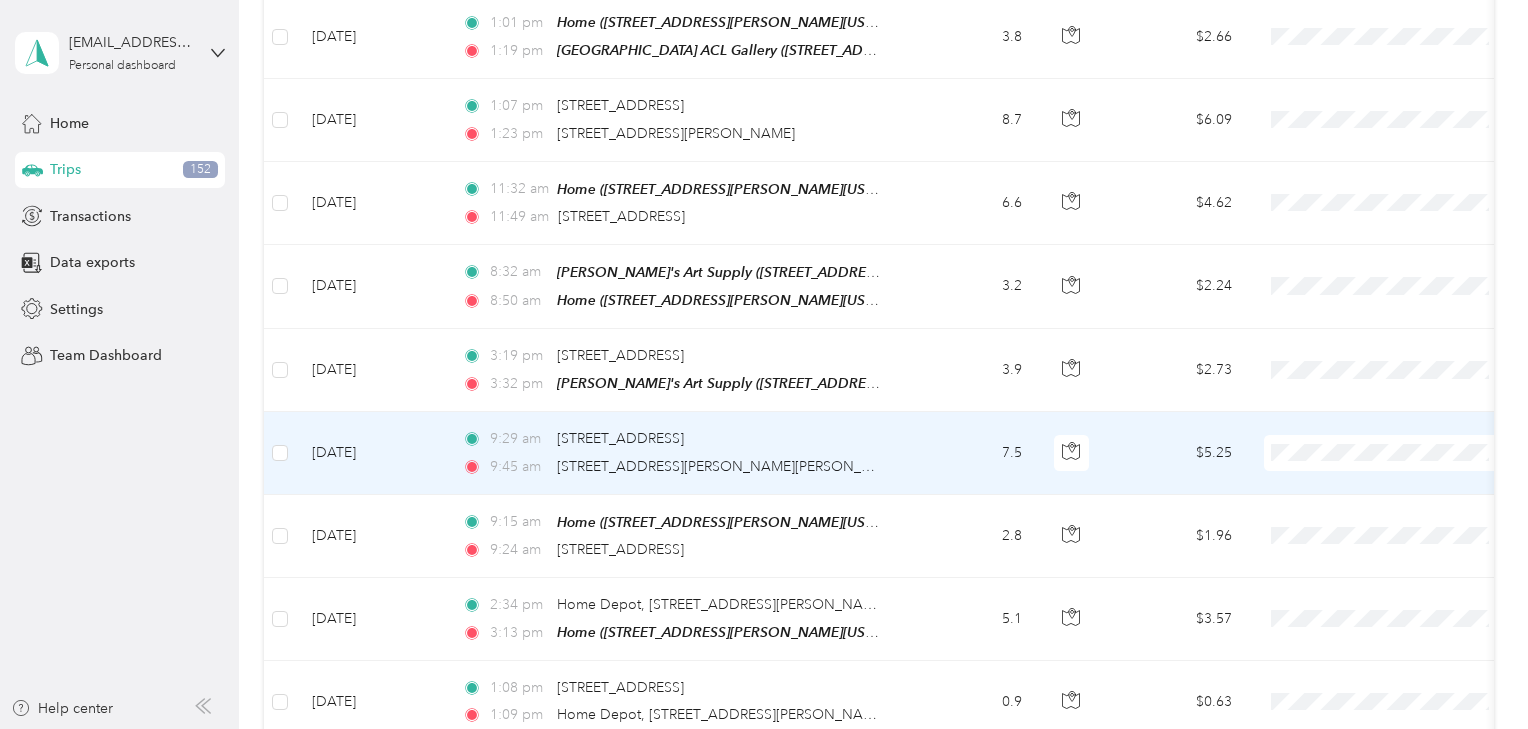 click on "Organizing" at bounding box center [1388, 555] 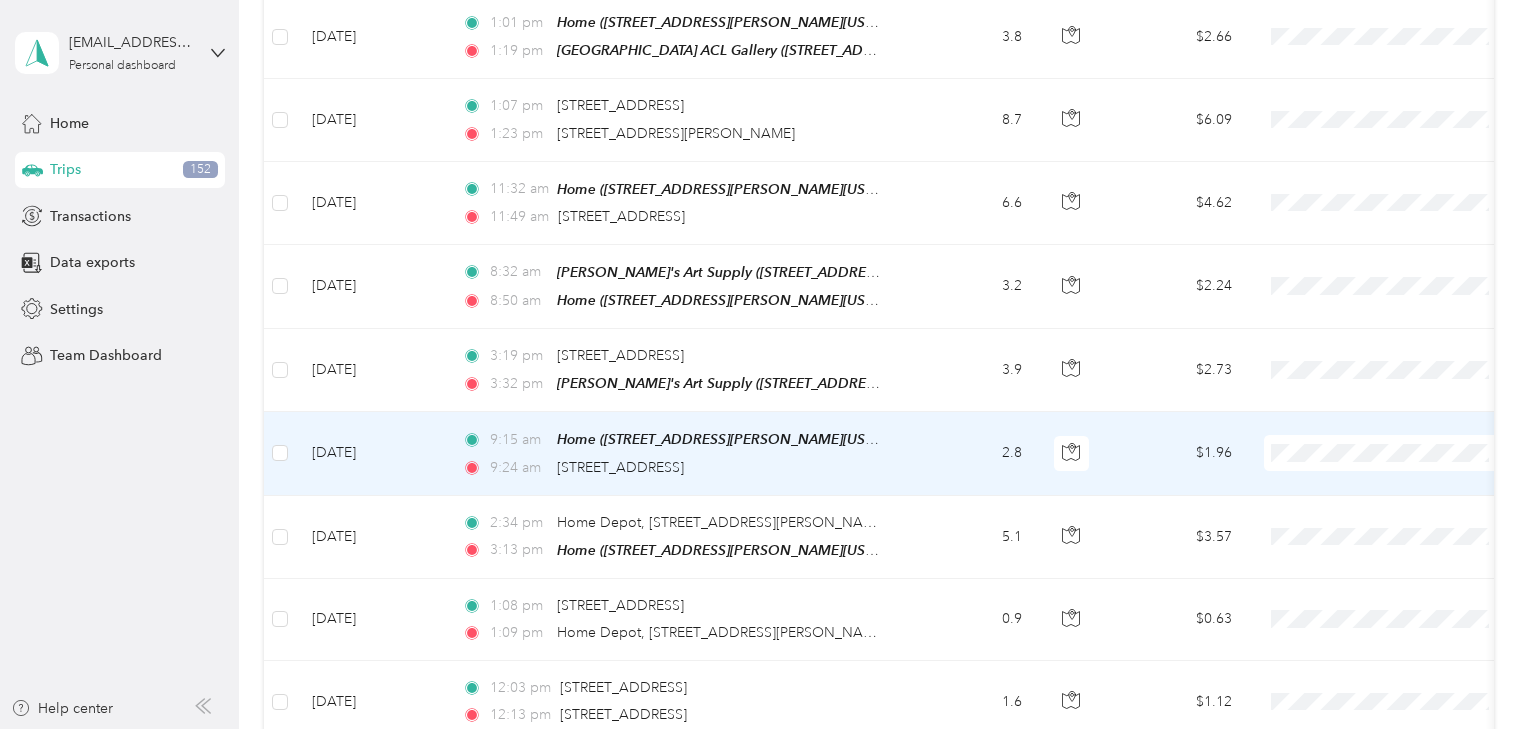 click on "Organizing" at bounding box center (1388, 560) 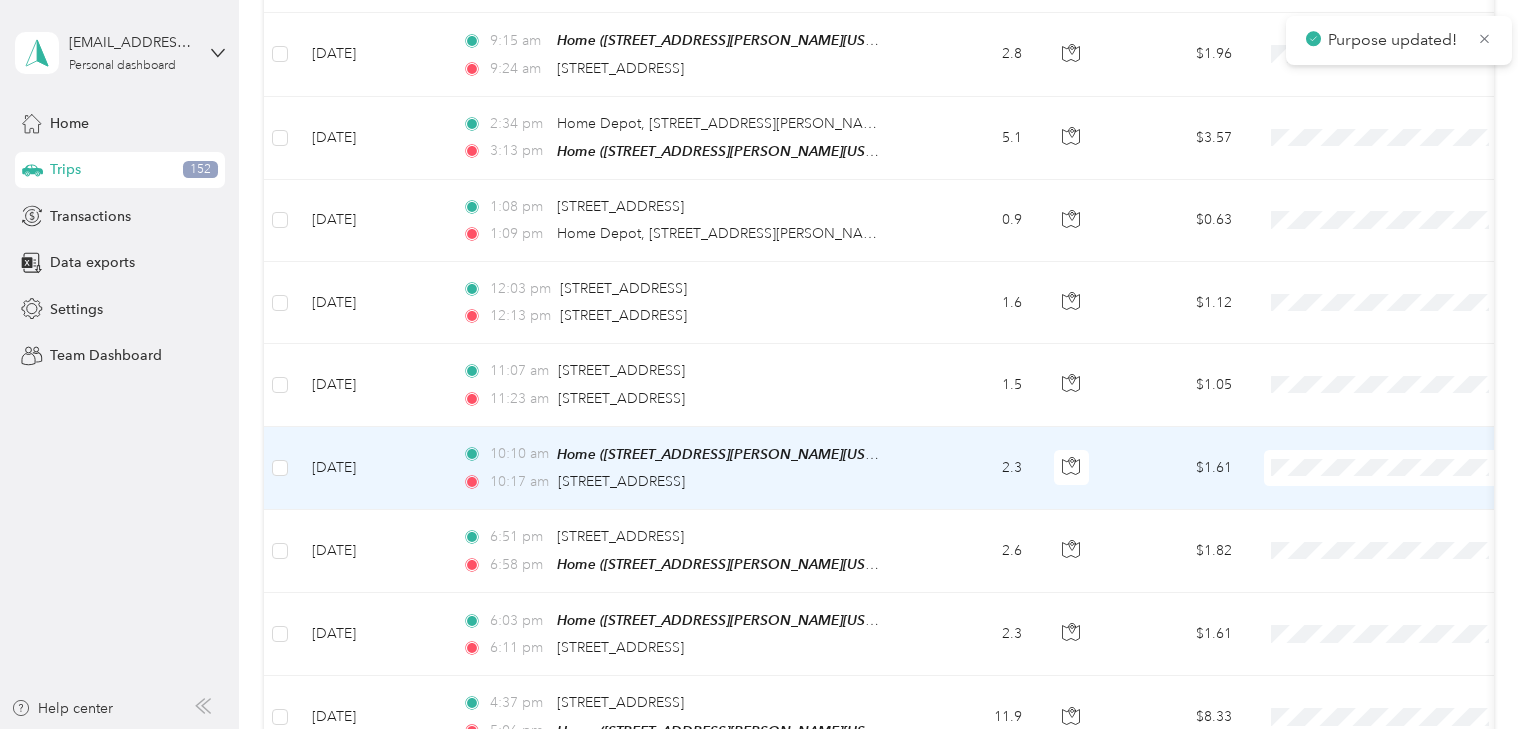 scroll, scrollTop: 3066, scrollLeft: 0, axis: vertical 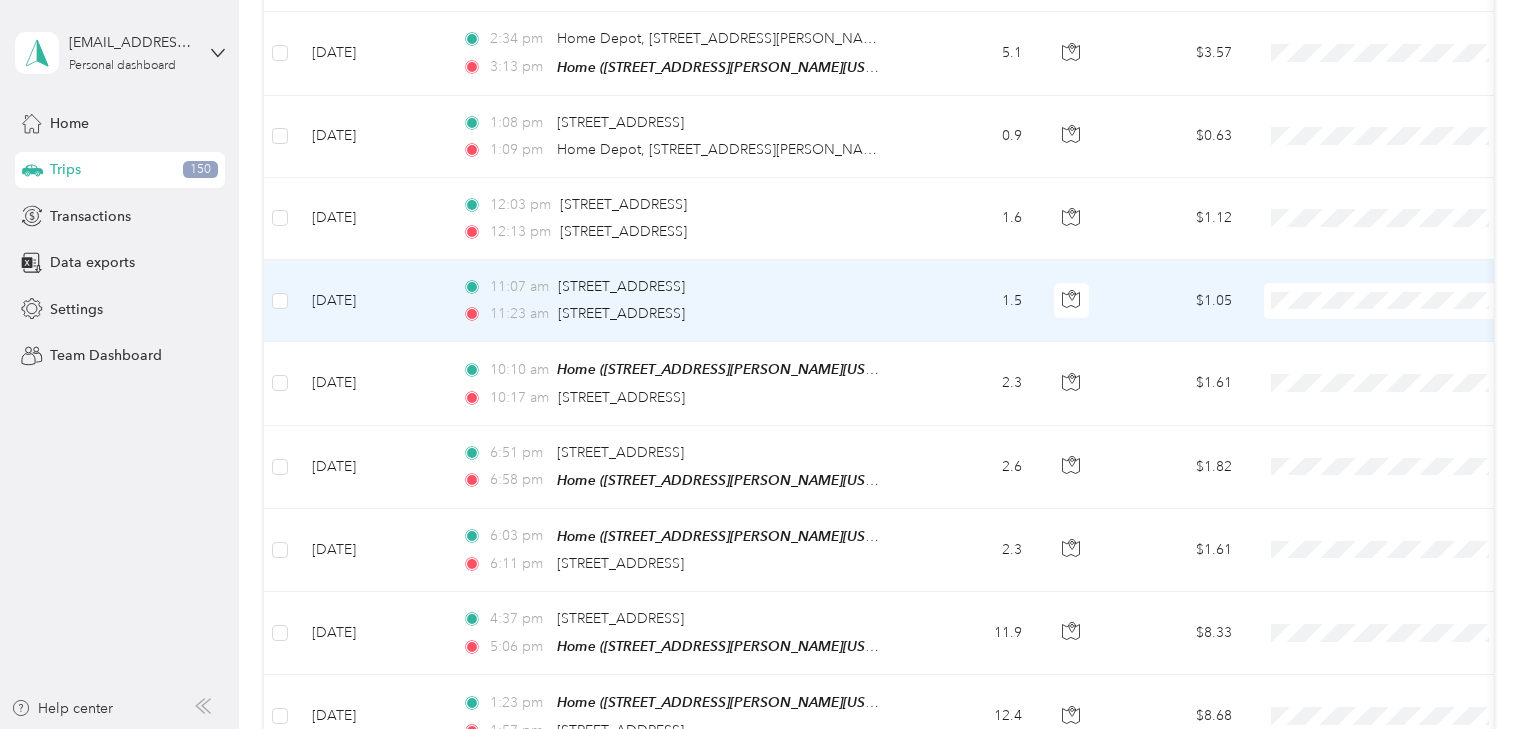 click on "Organizing" at bounding box center [1405, 406] 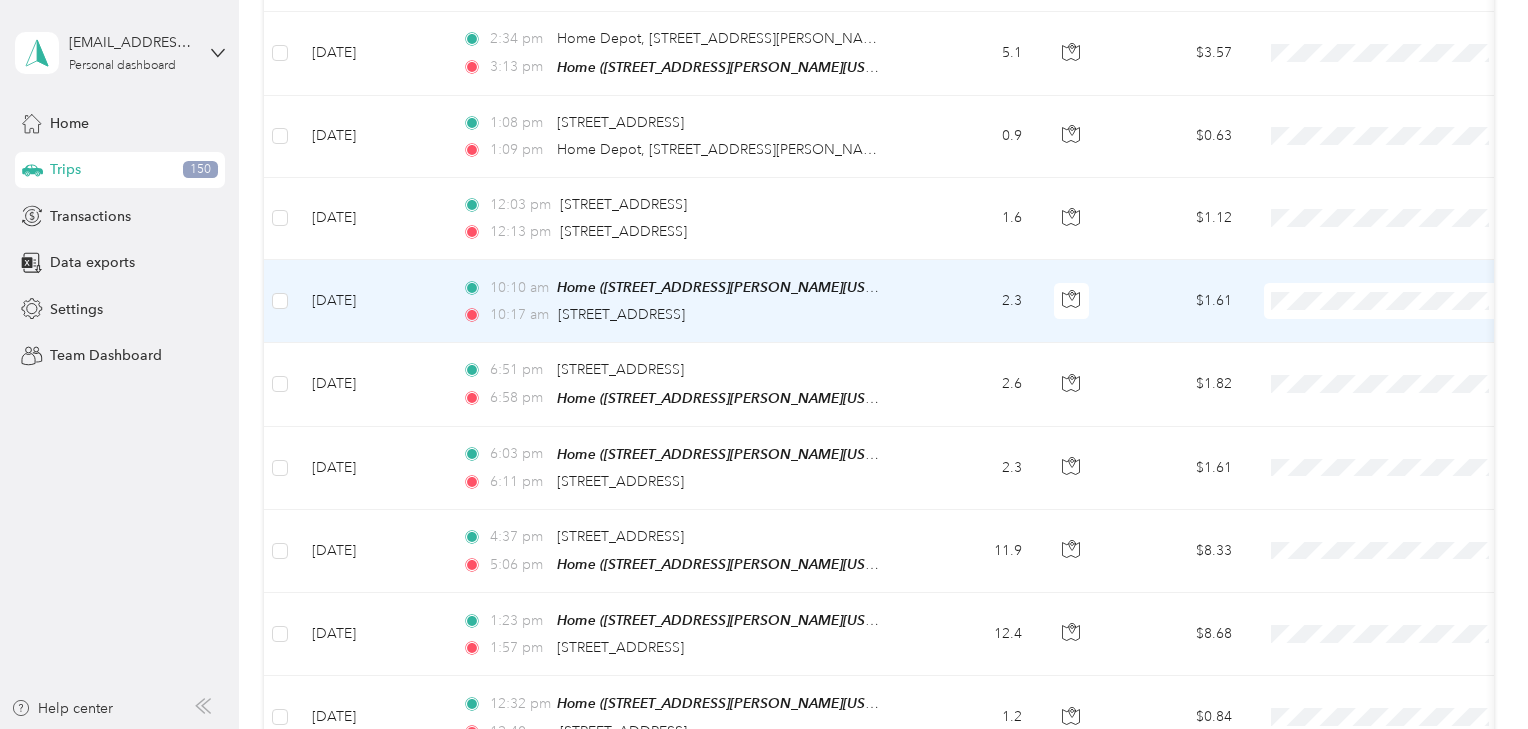 click on "Organizing" at bounding box center [1405, 406] 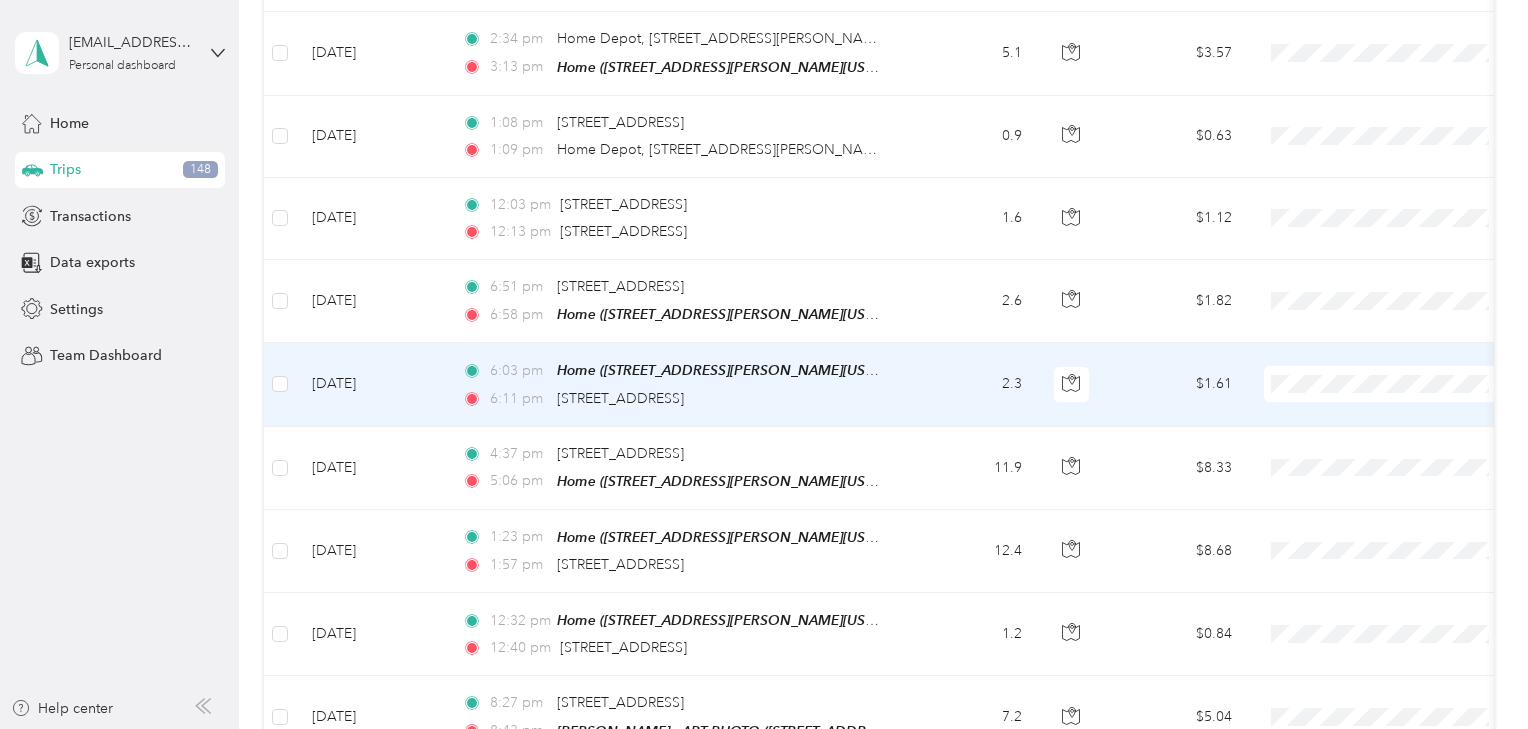 click on "Organizing" at bounding box center (1388, 488) 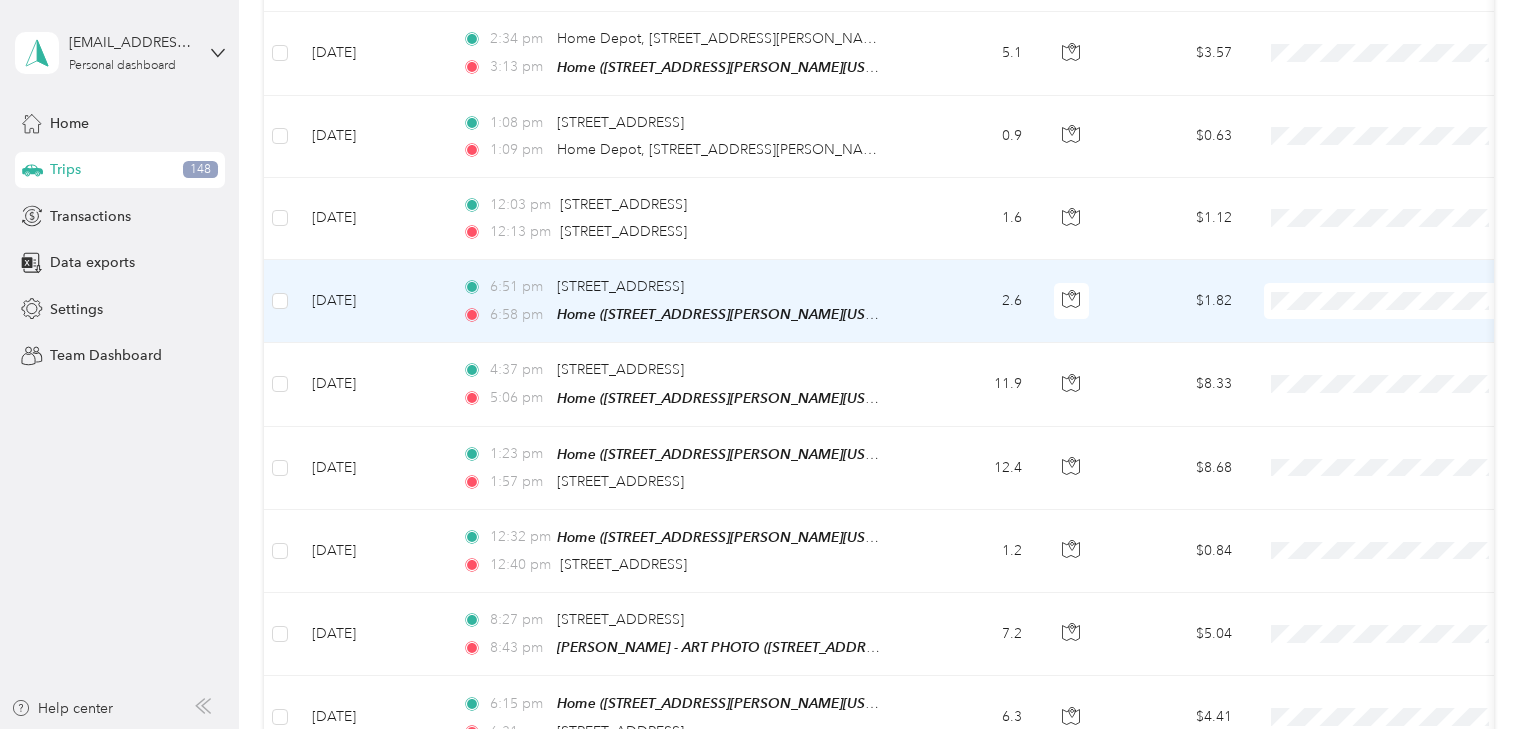 click on "Organizing" at bounding box center [1388, 401] 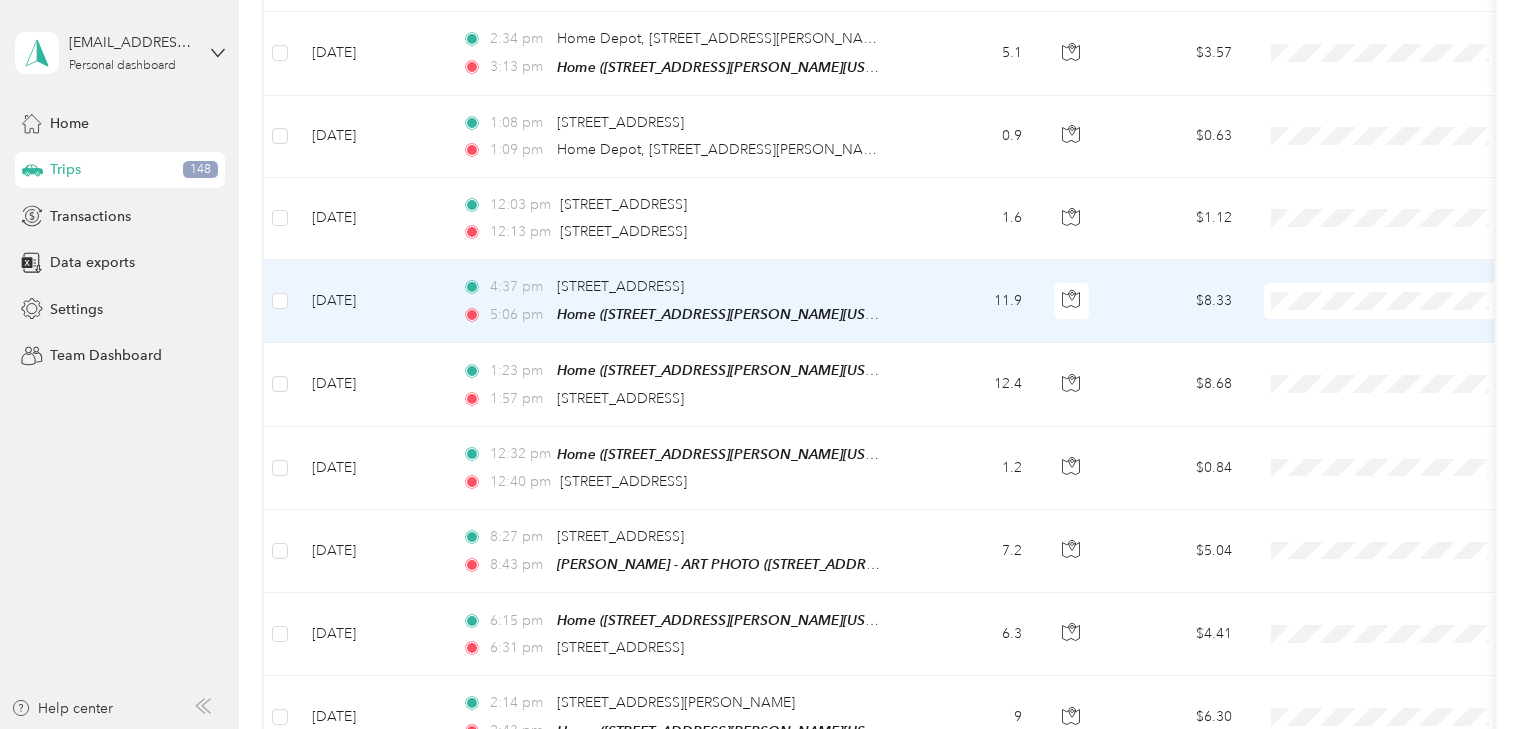 click on "Organizing" at bounding box center [1388, 406] 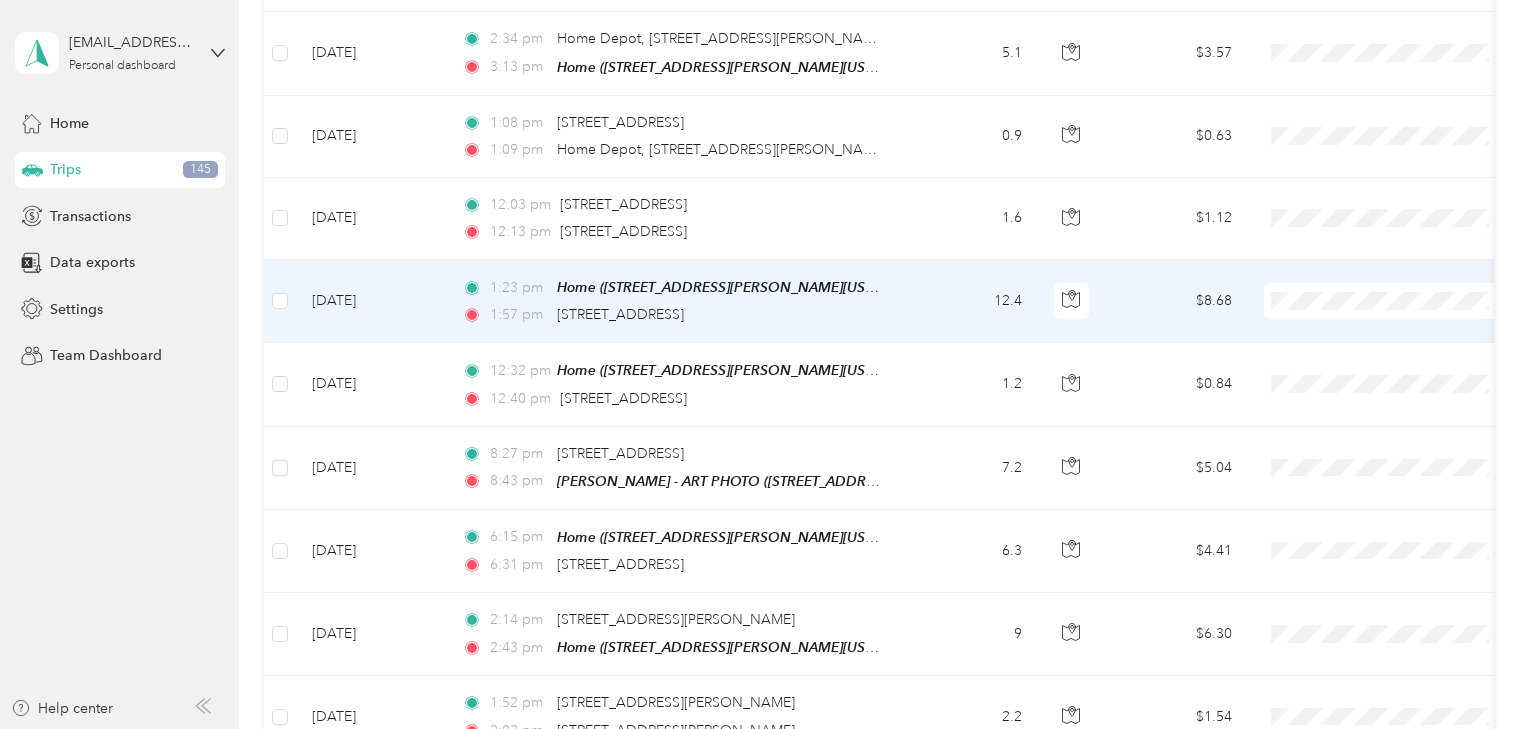 click on "Organizing" at bounding box center [1405, 406] 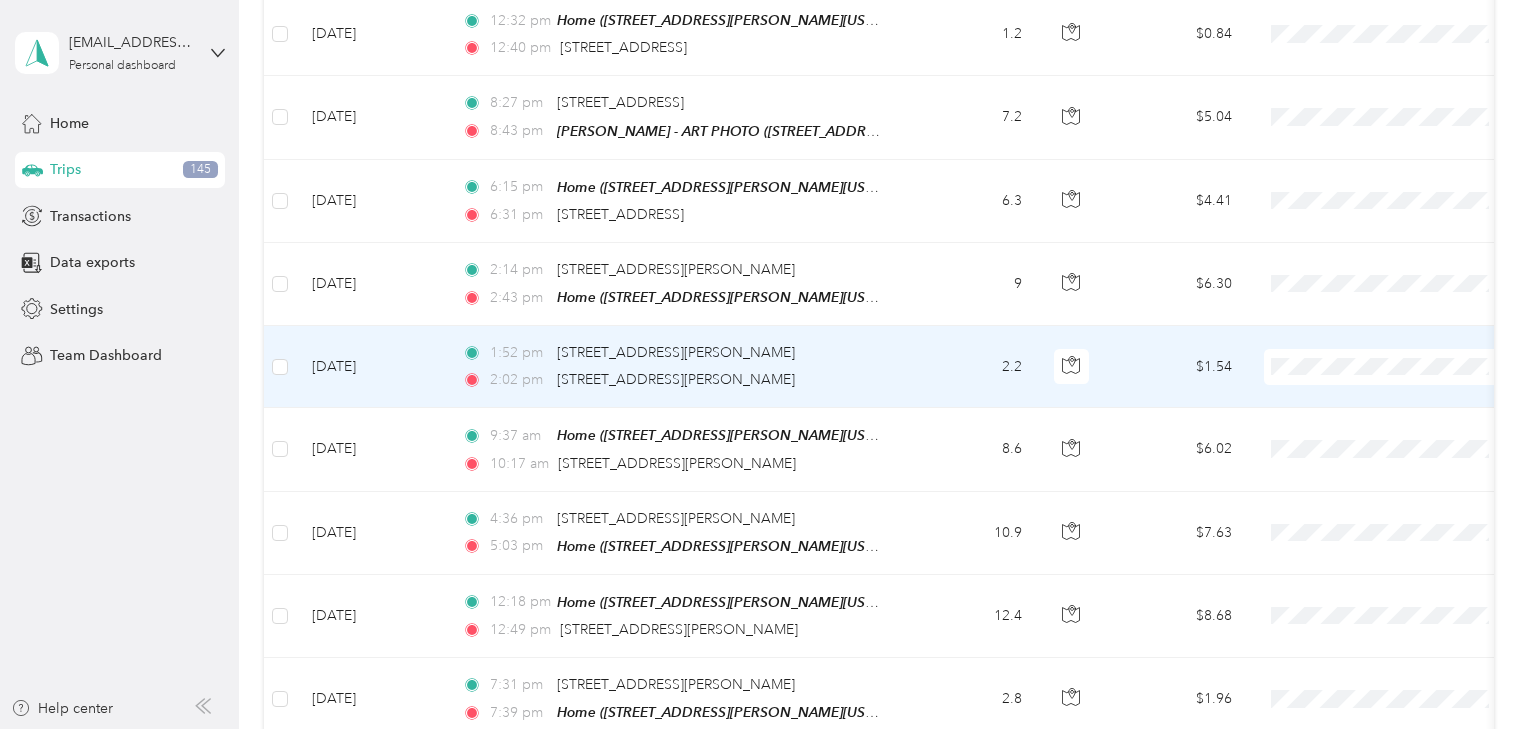 scroll, scrollTop: 3466, scrollLeft: 0, axis: vertical 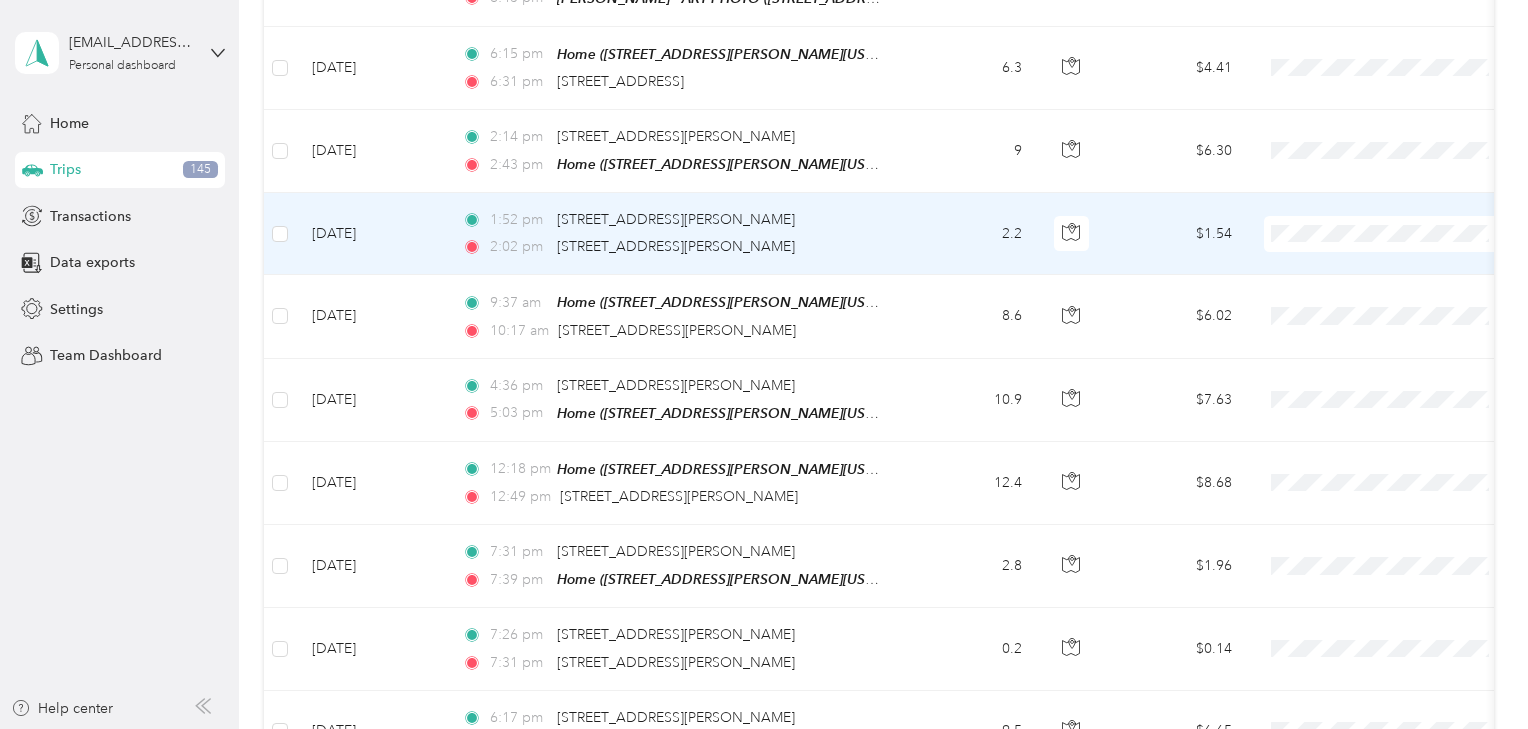 click on "Organizing" at bounding box center (1405, 327) 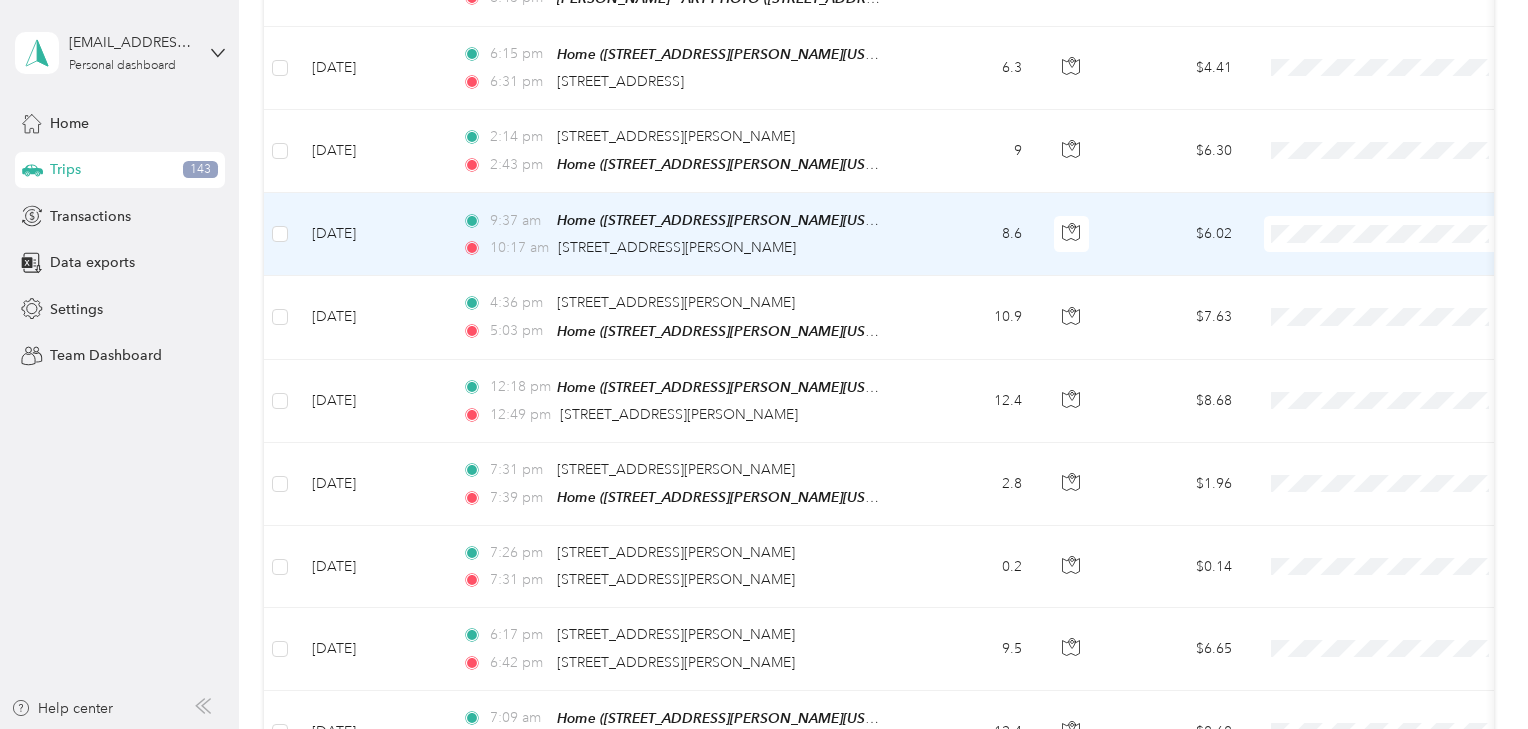 click on "Organizing" at bounding box center (1388, 335) 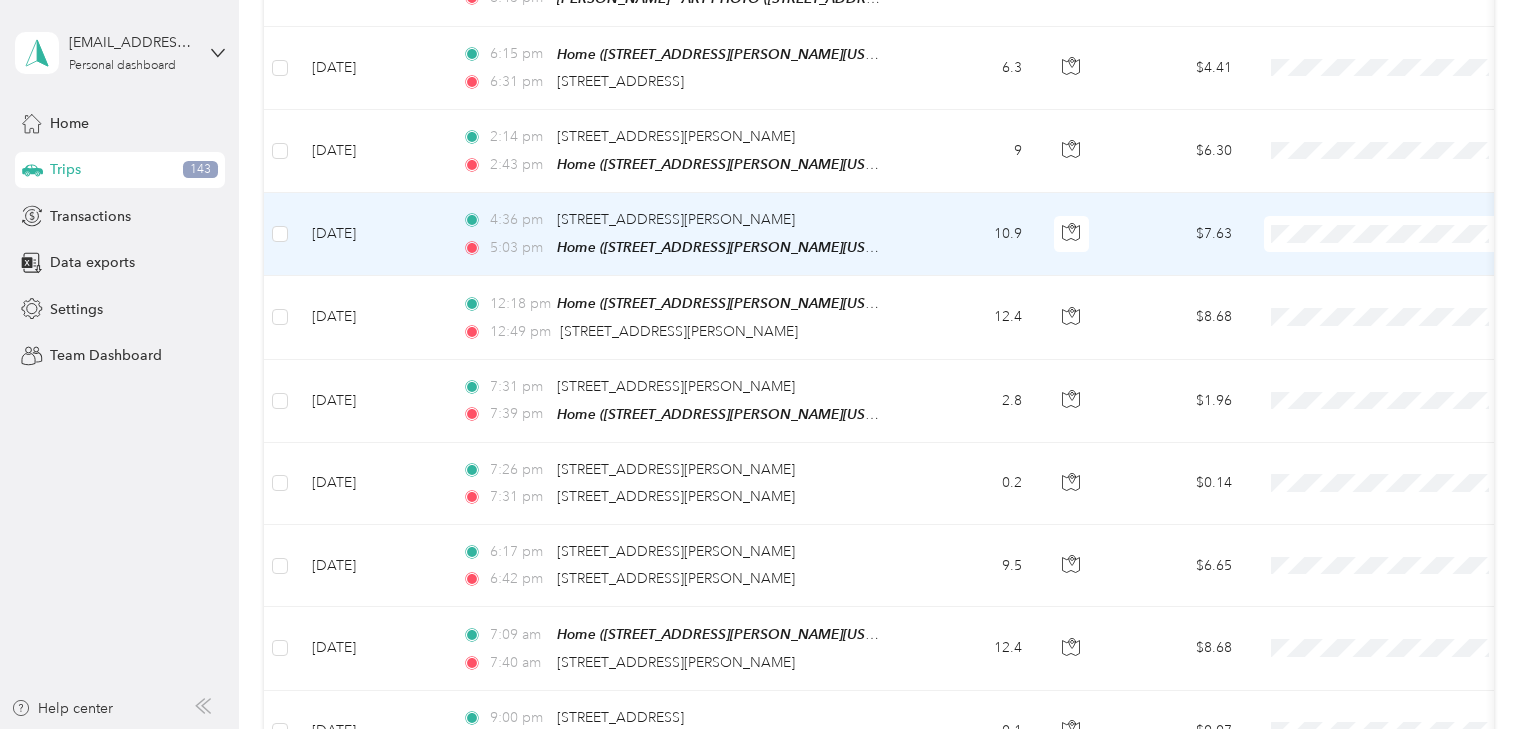 click on "Organizing" at bounding box center [1405, 335] 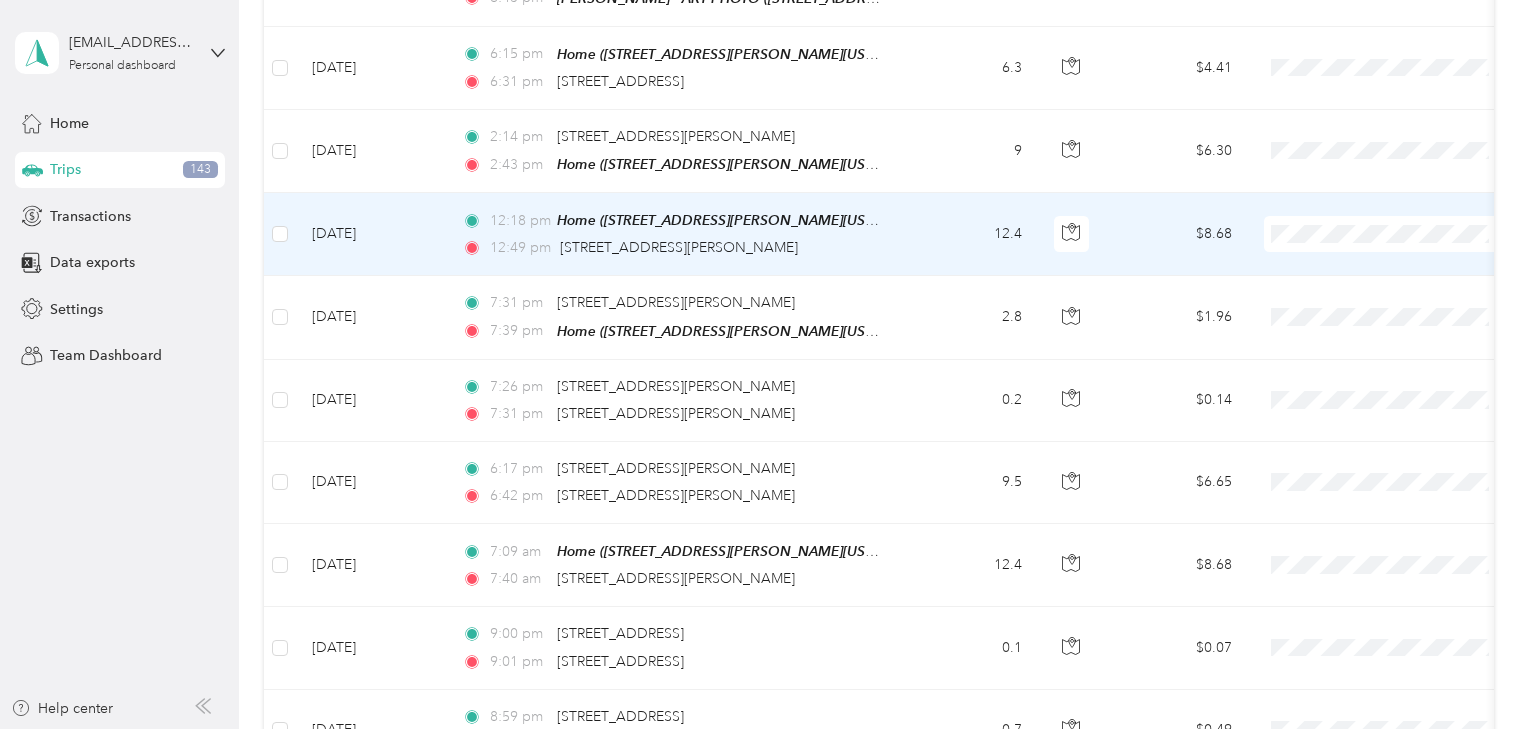 click on "Organizing" at bounding box center [1405, 334] 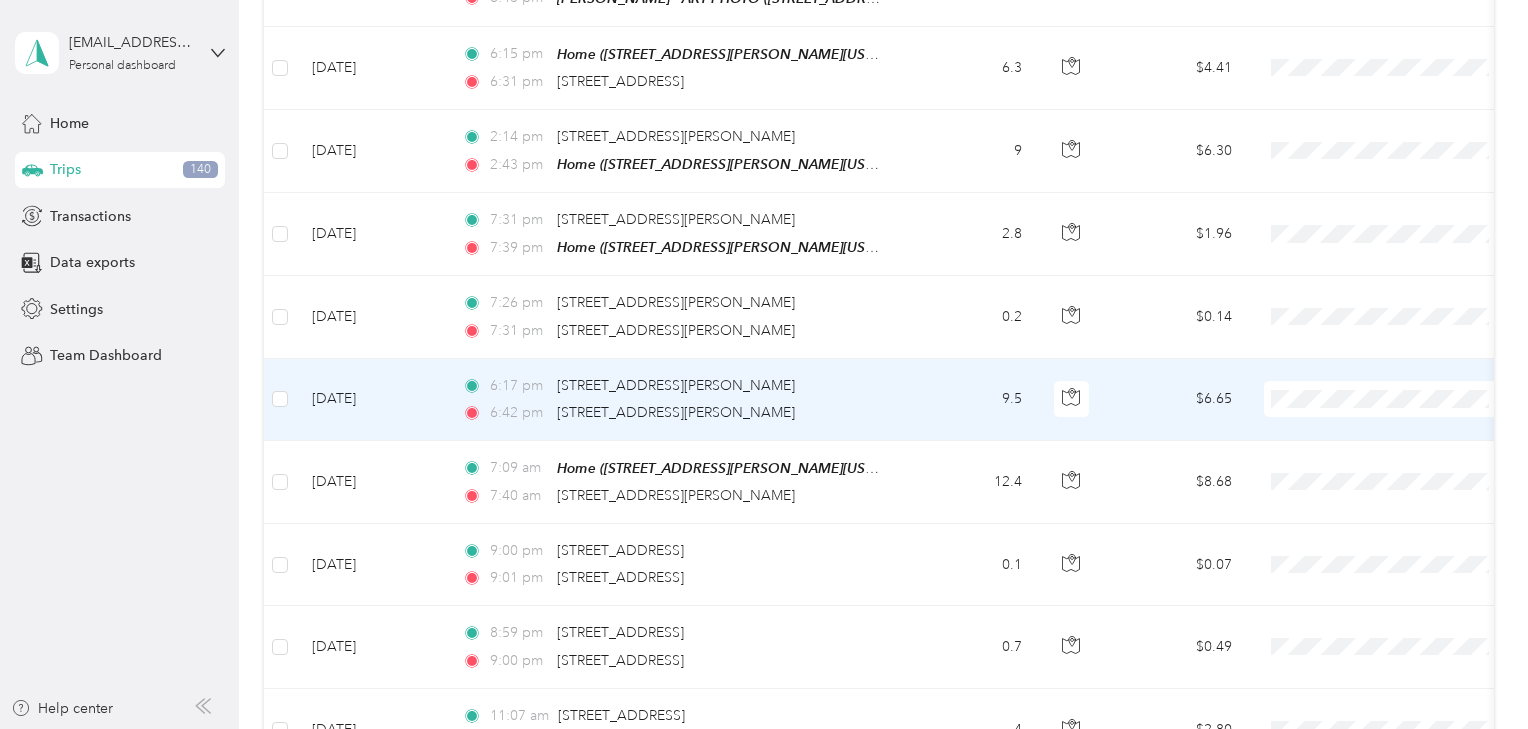 click on "Organizing" at bounding box center [1405, 491] 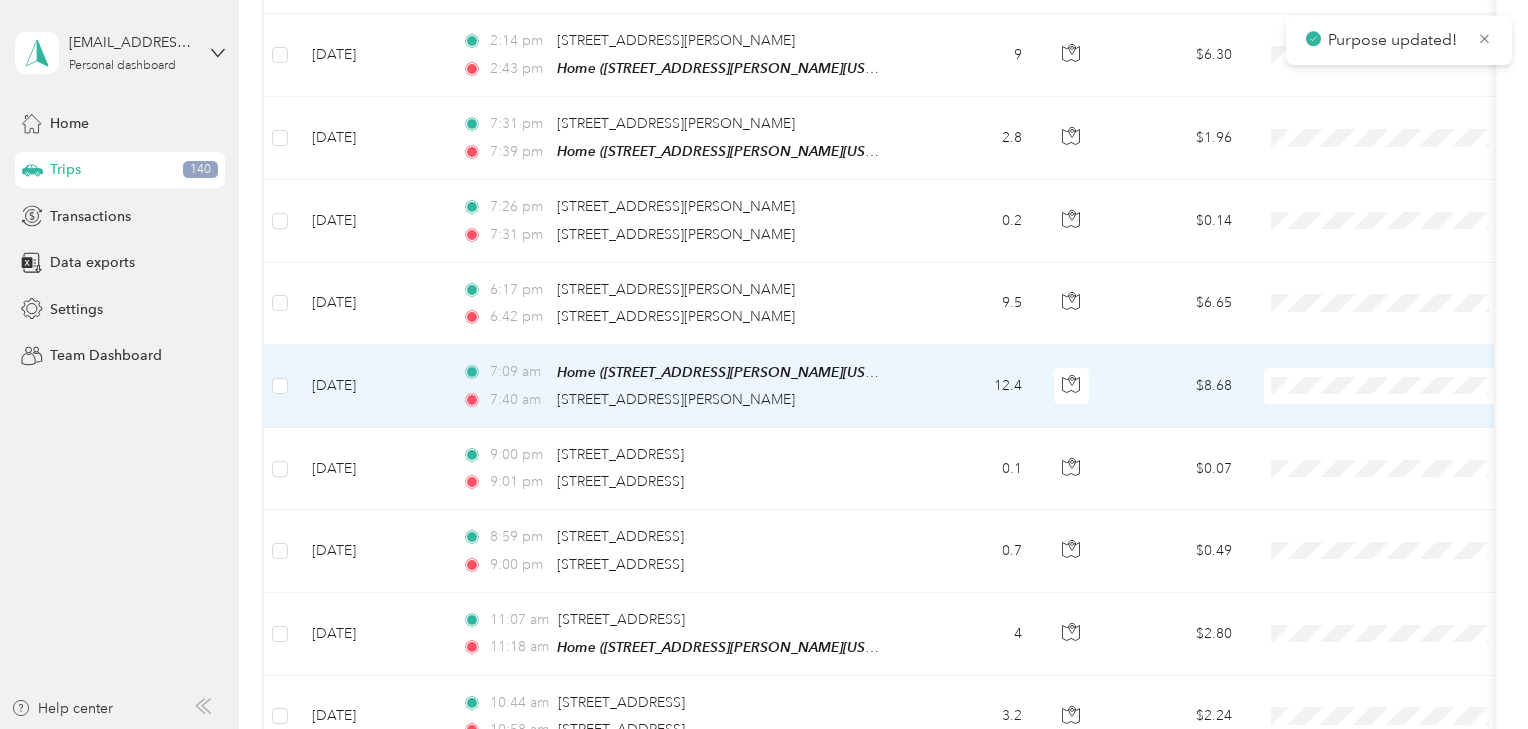 scroll, scrollTop: 3600, scrollLeft: 0, axis: vertical 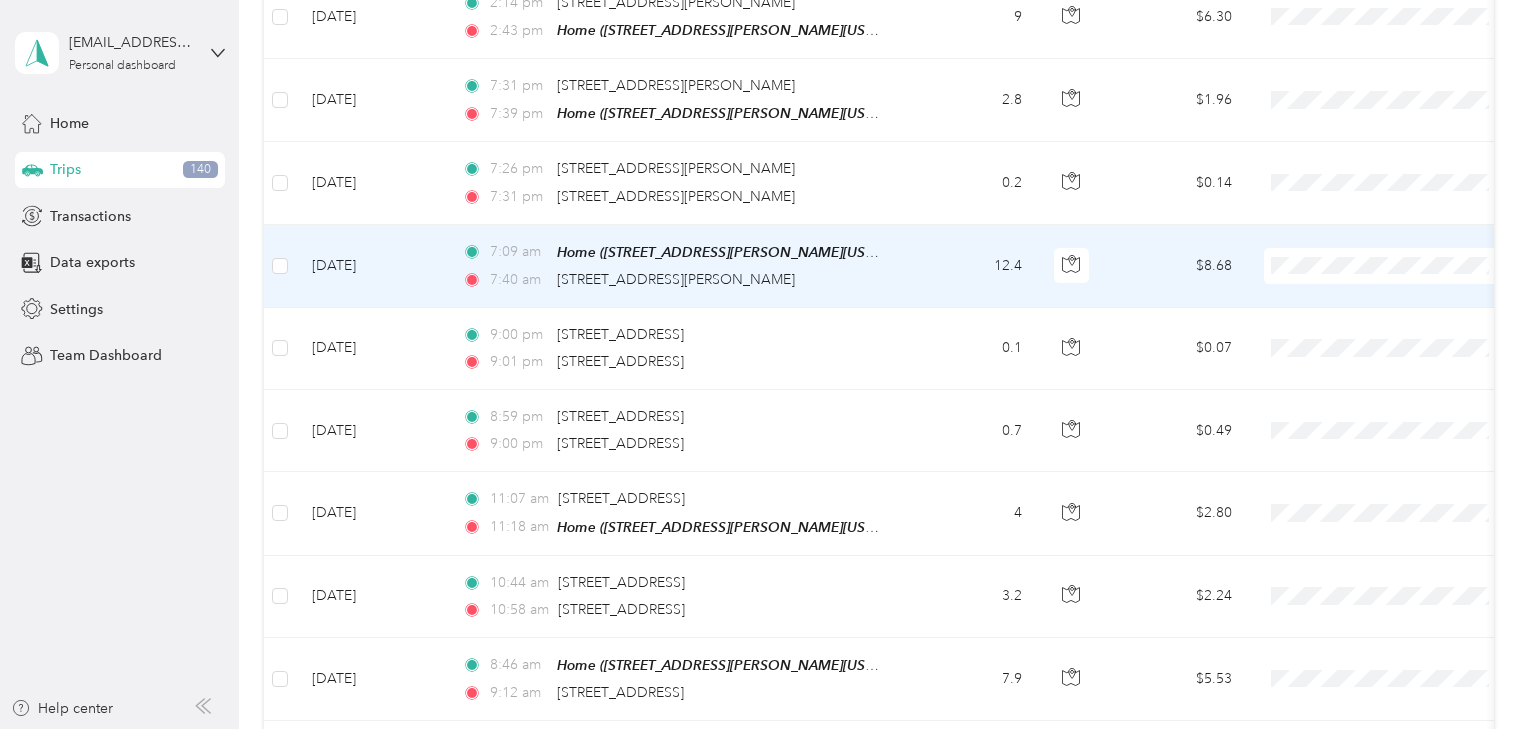 click on "Organizing" at bounding box center (1405, 365) 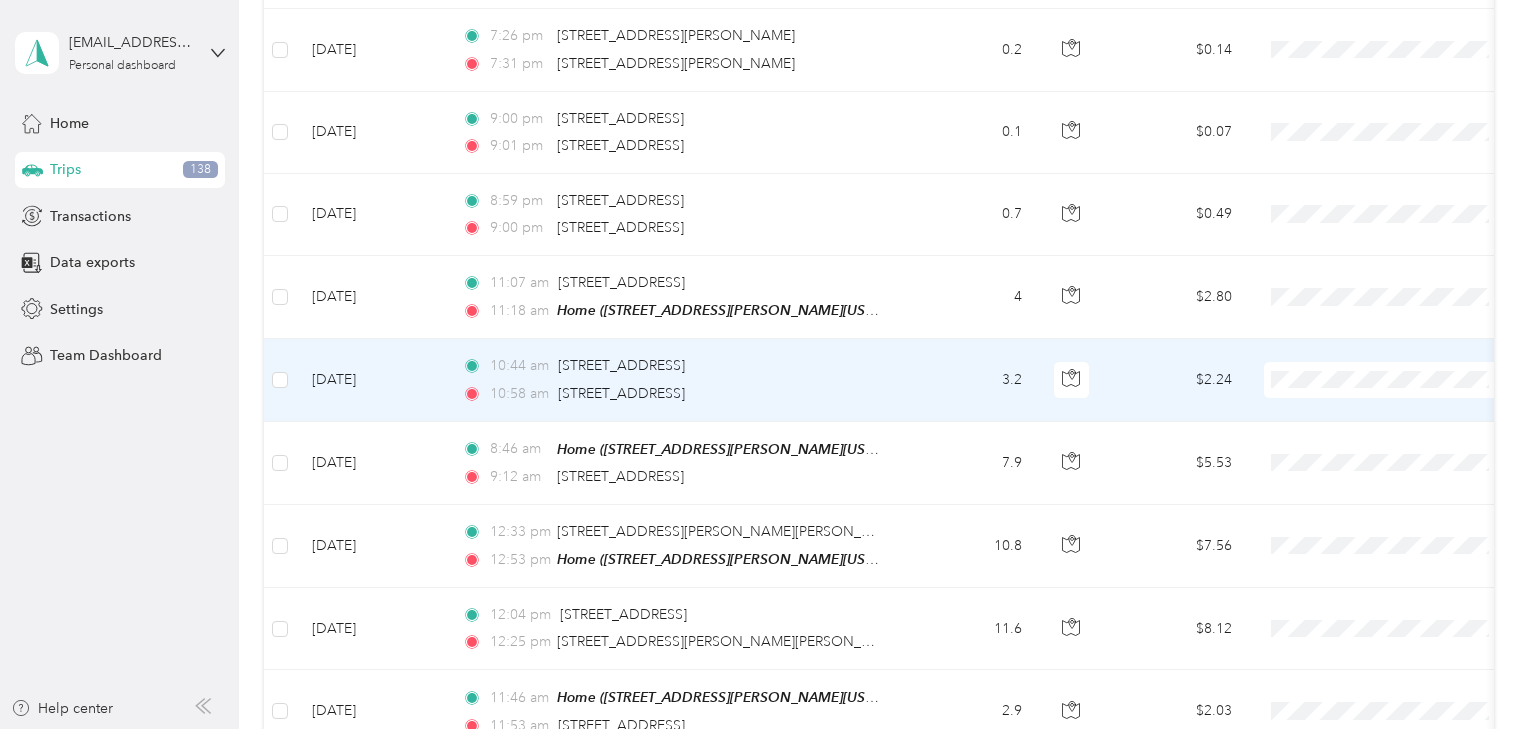 scroll, scrollTop: 3866, scrollLeft: 0, axis: vertical 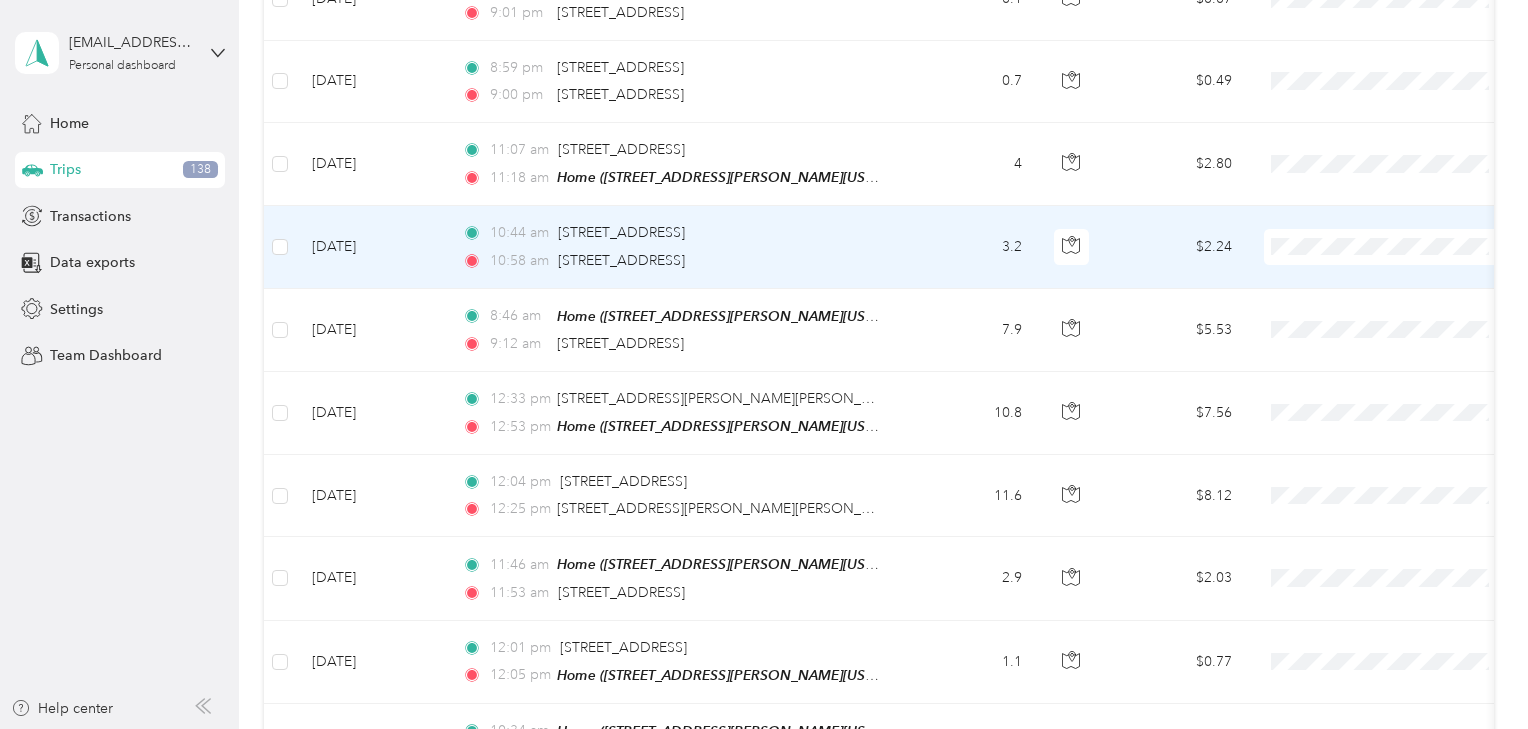click on "Organizing" at bounding box center (1405, 345) 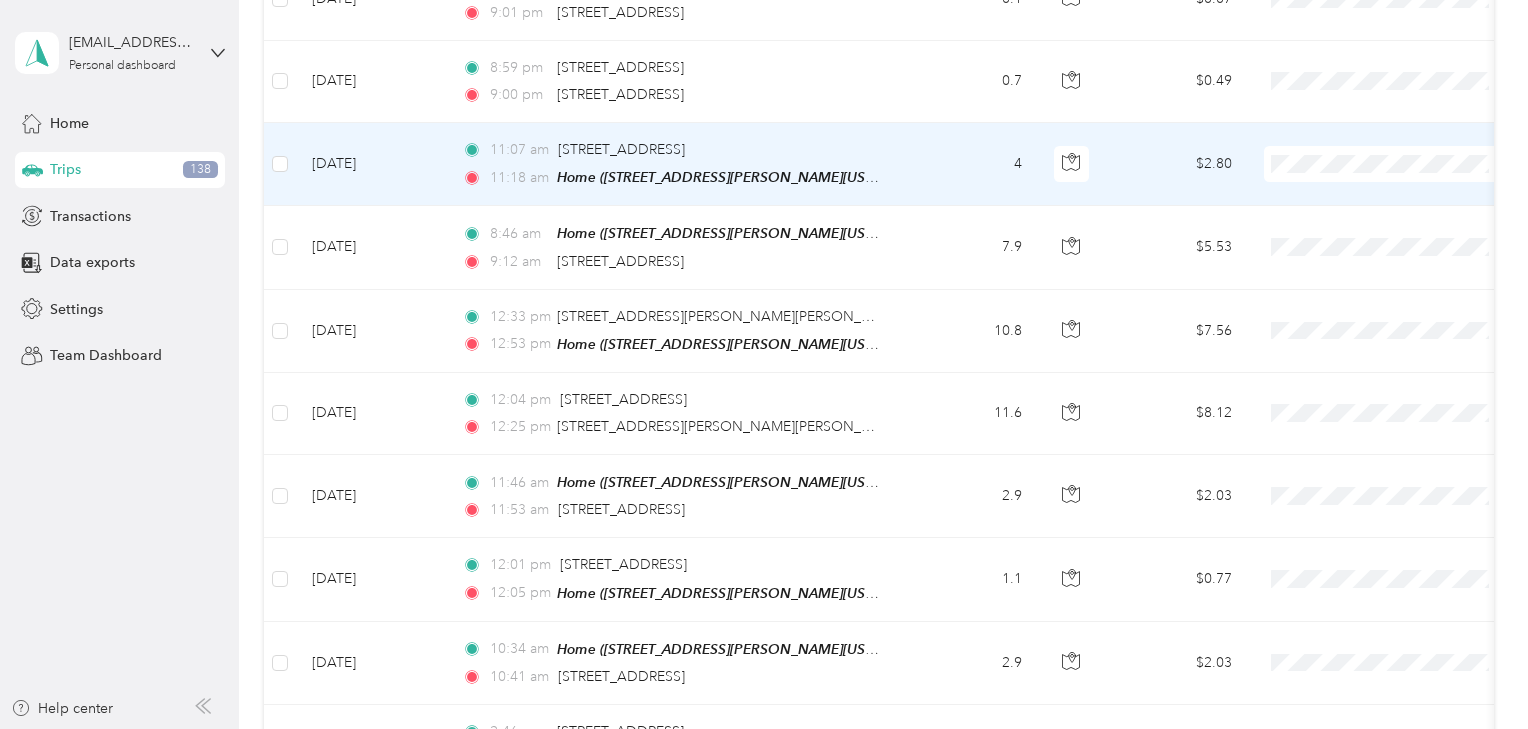 click on "Organizing" at bounding box center (1388, 263) 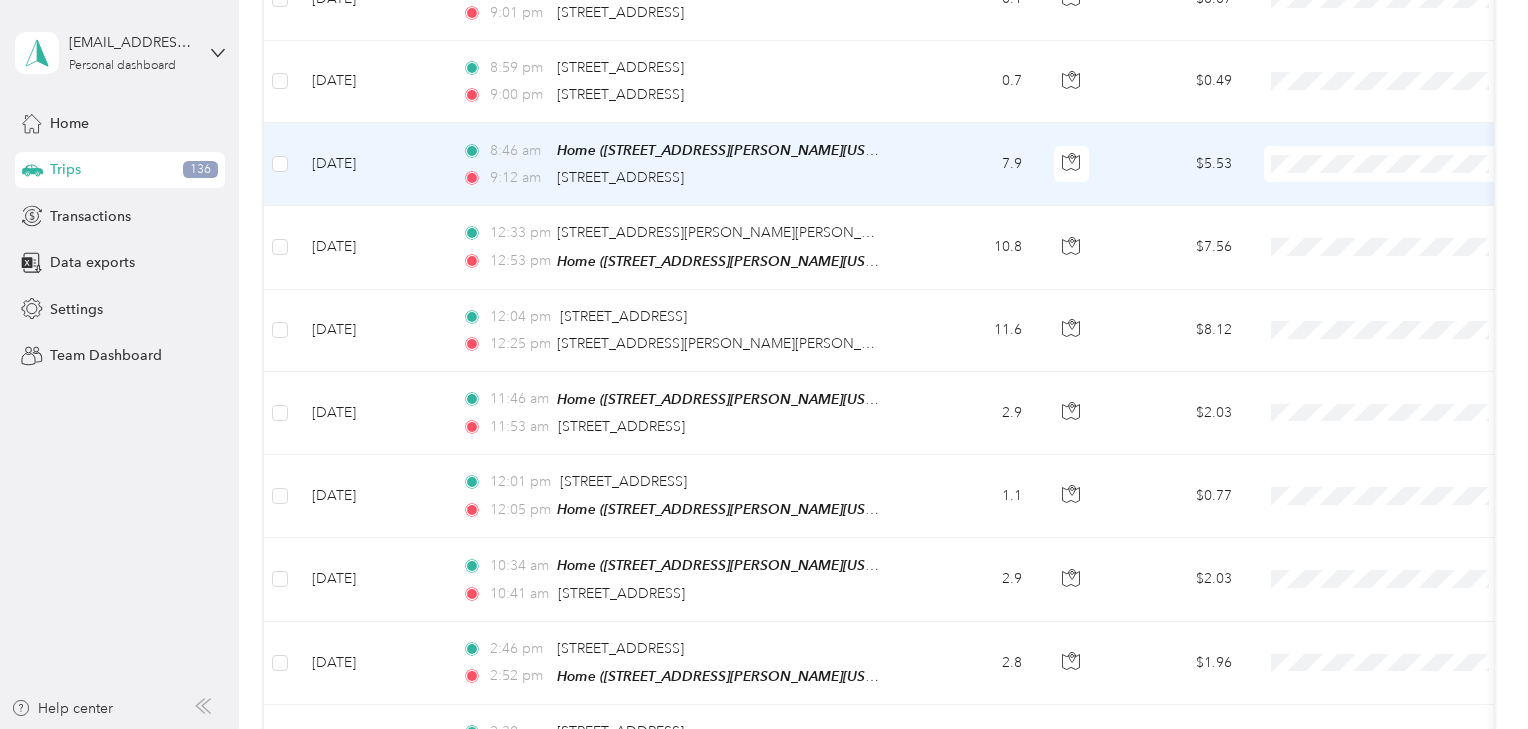 click on "Organizing" at bounding box center (1388, 263) 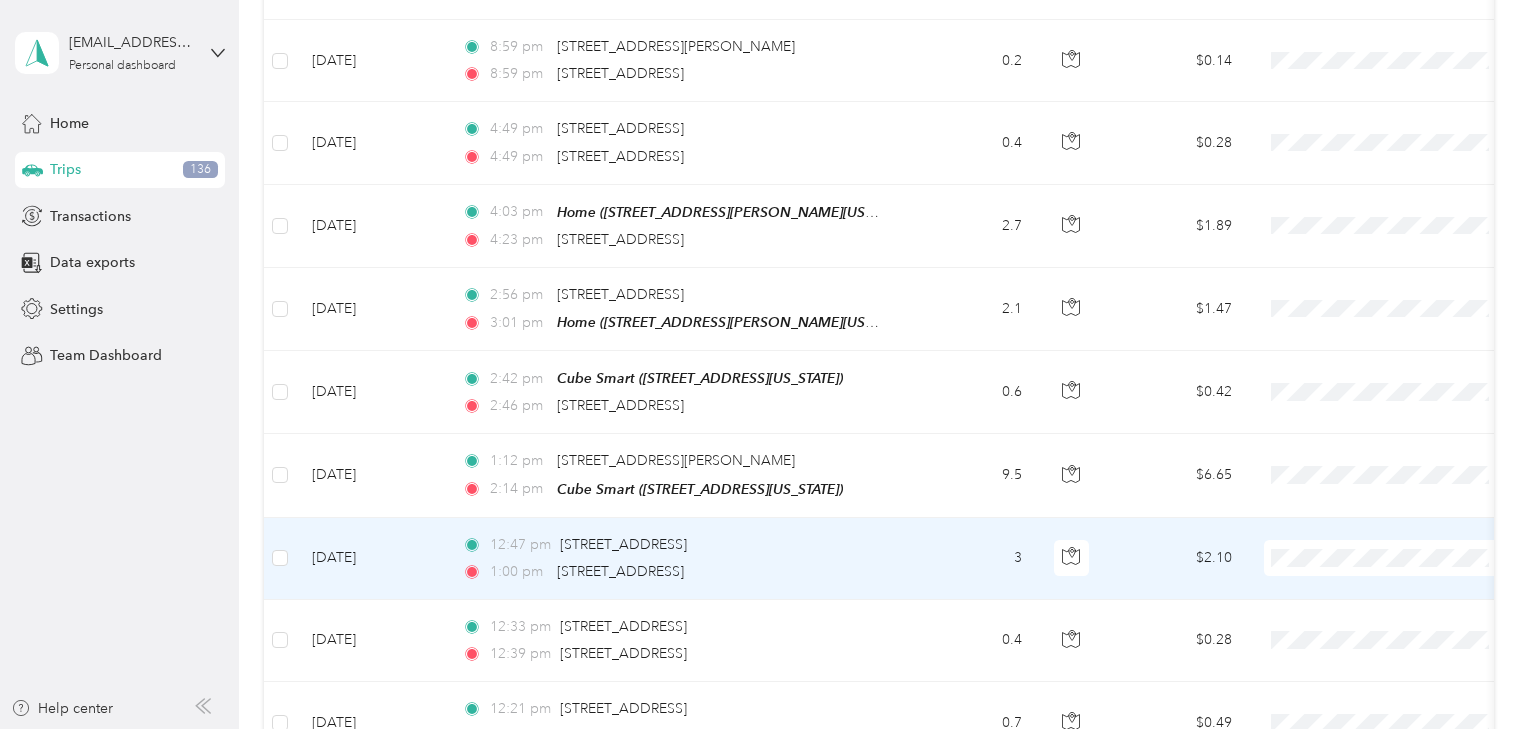 scroll, scrollTop: 5466, scrollLeft: 0, axis: vertical 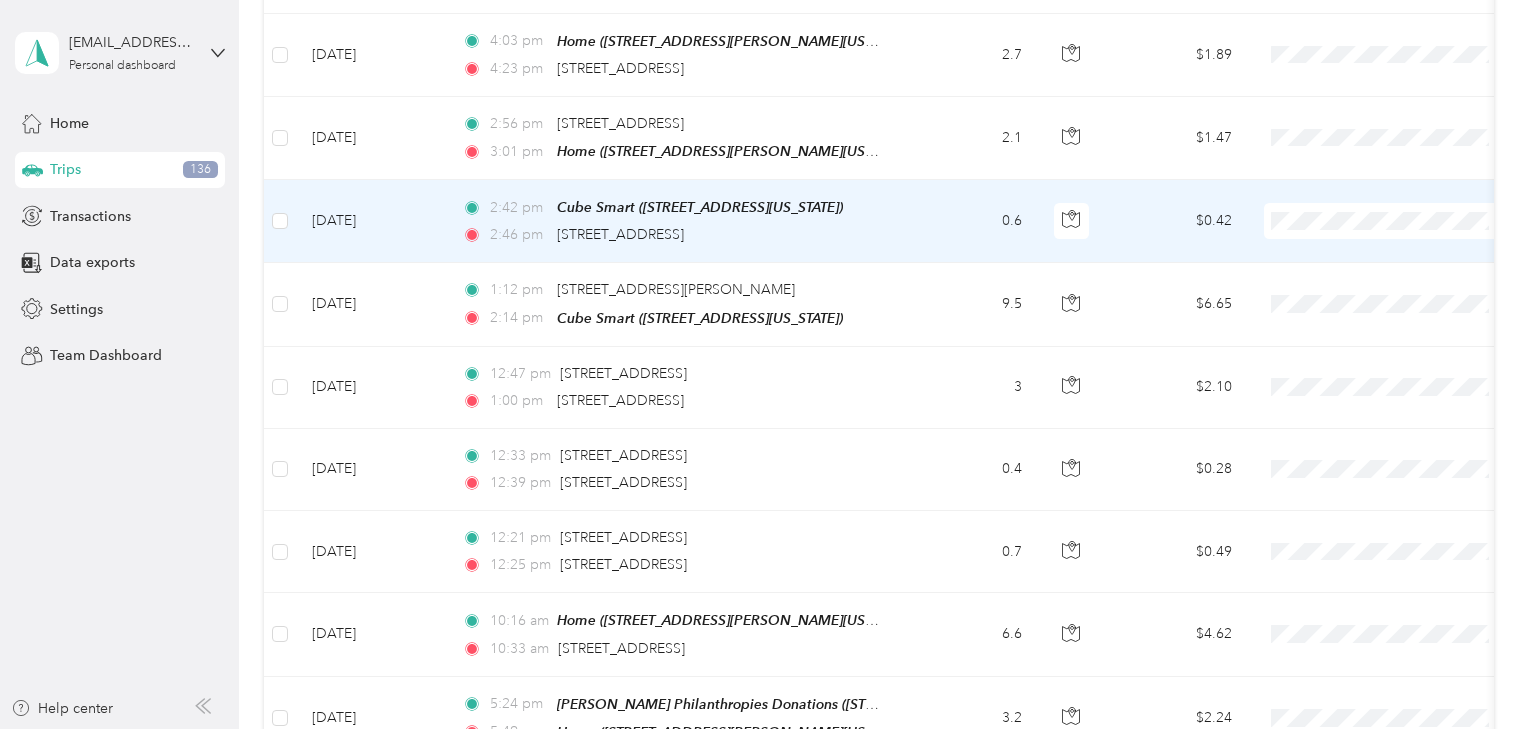 click on "Organizing" at bounding box center [1405, 295] 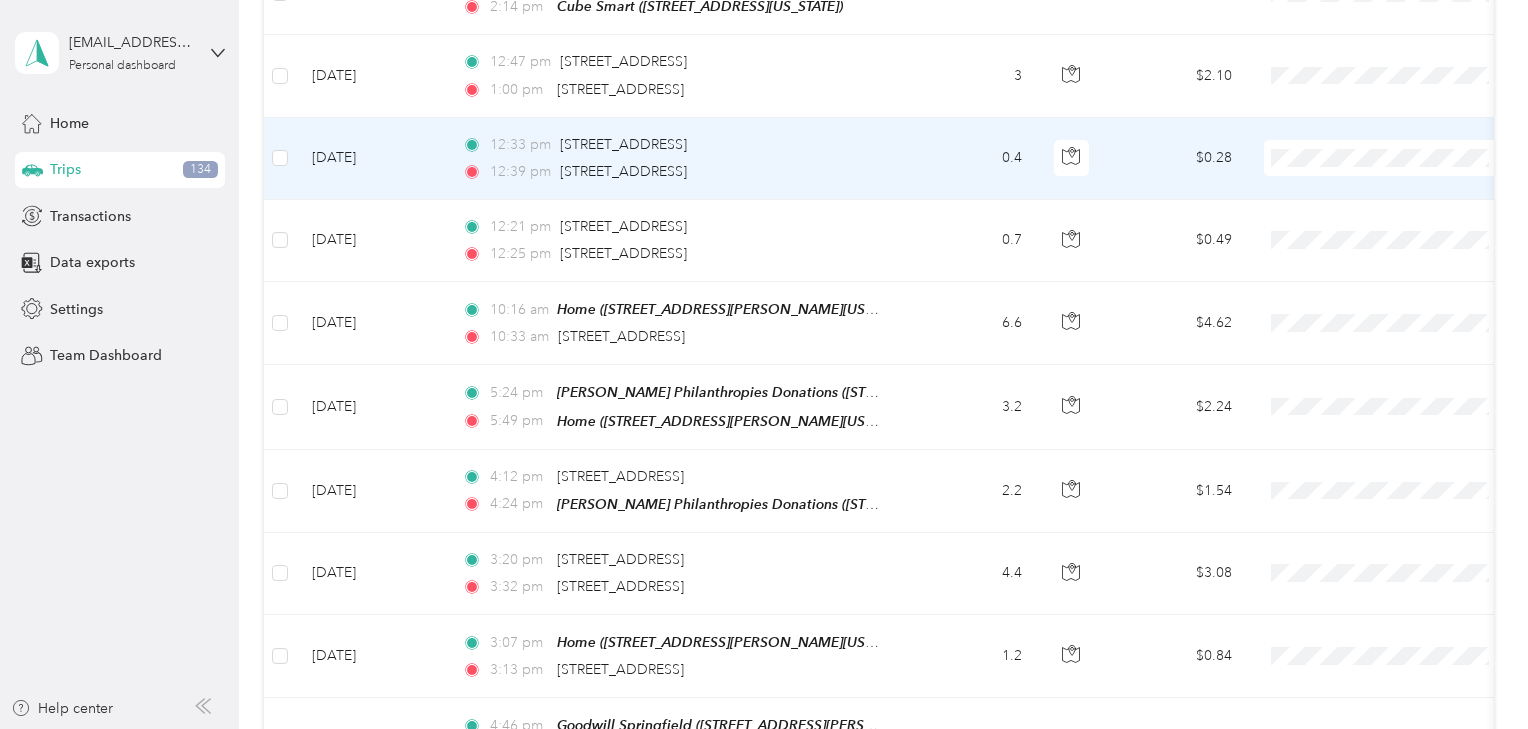 scroll, scrollTop: 5733, scrollLeft: 0, axis: vertical 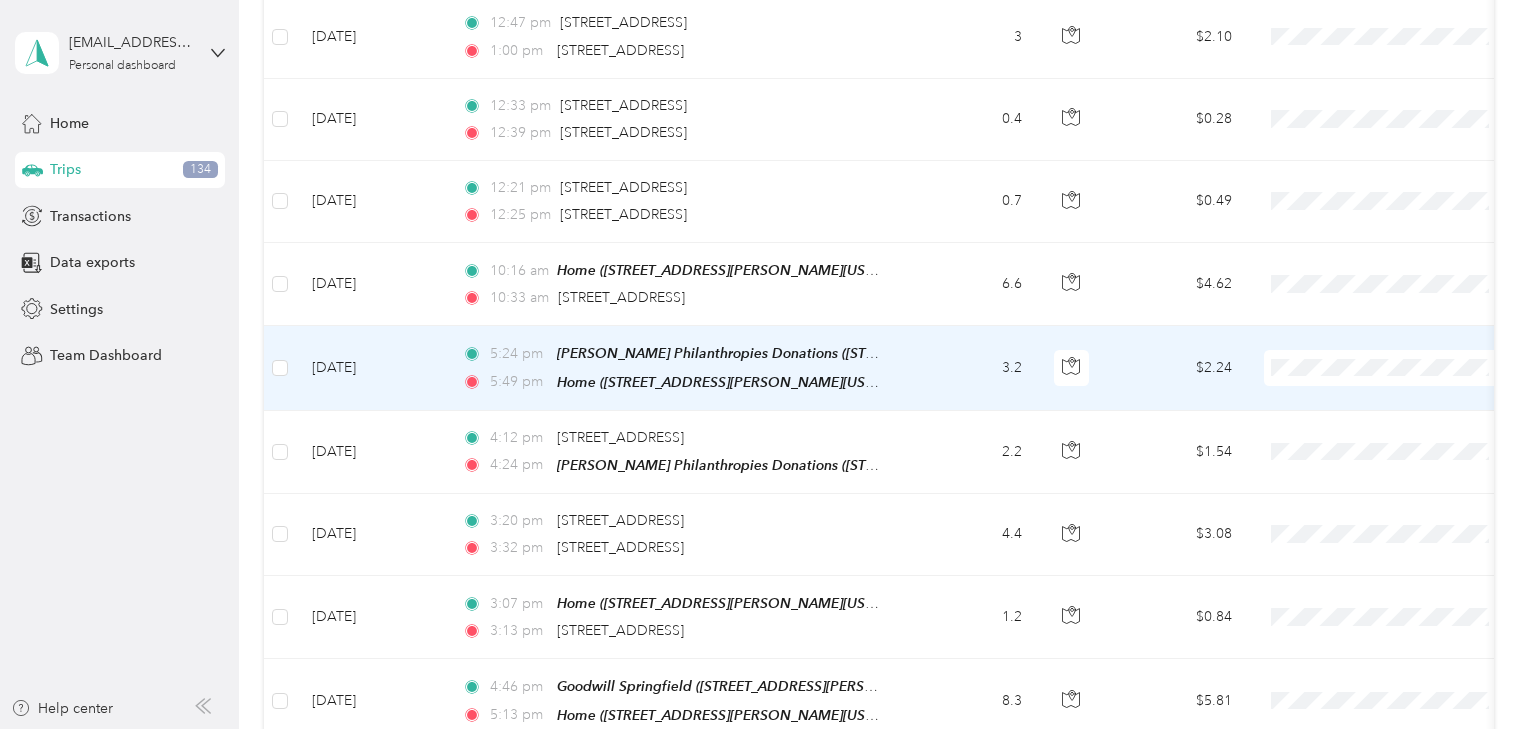 click on "Organizing" at bounding box center [1388, 447] 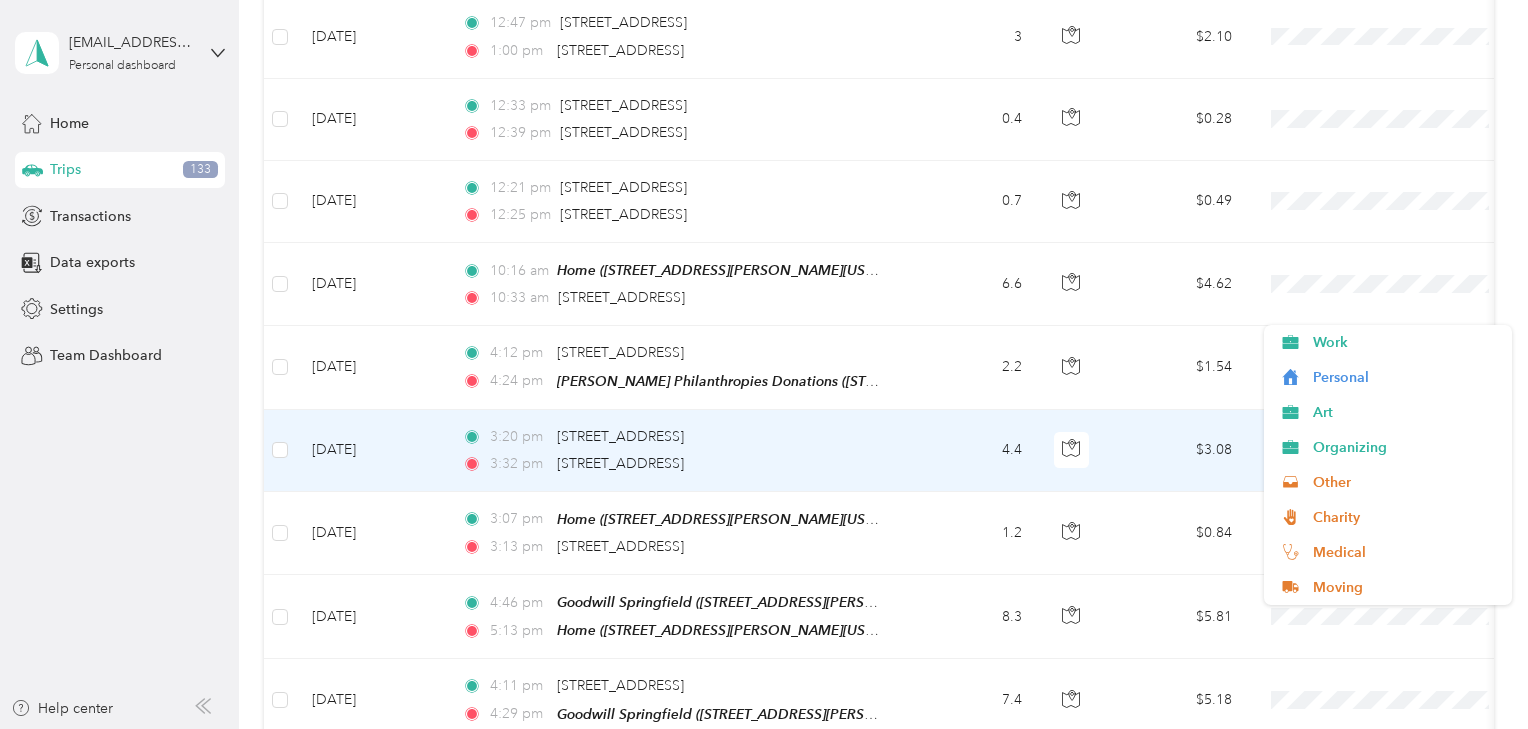 click at bounding box center [1388, 367] 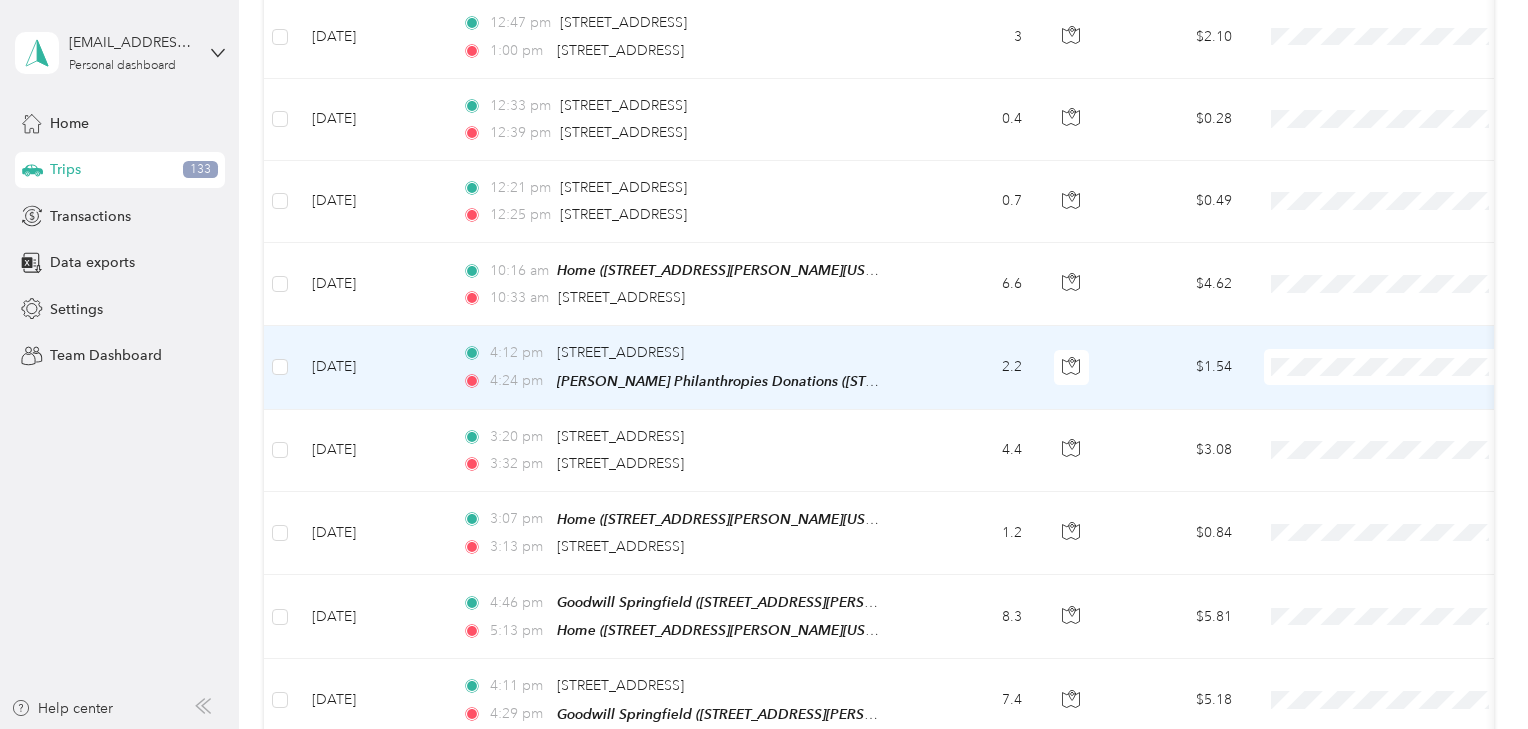 click on "Organizing" at bounding box center [1405, 447] 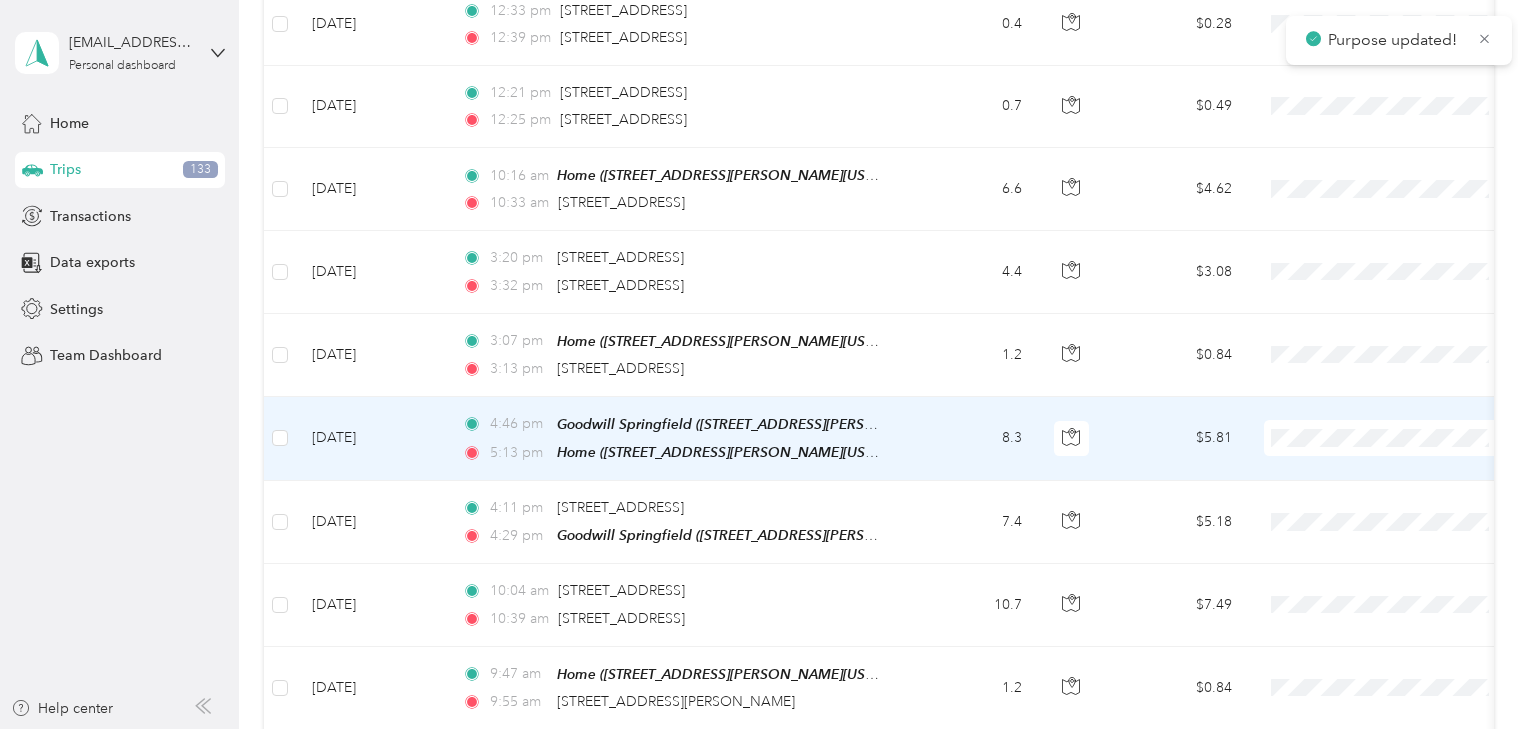 scroll, scrollTop: 5866, scrollLeft: 0, axis: vertical 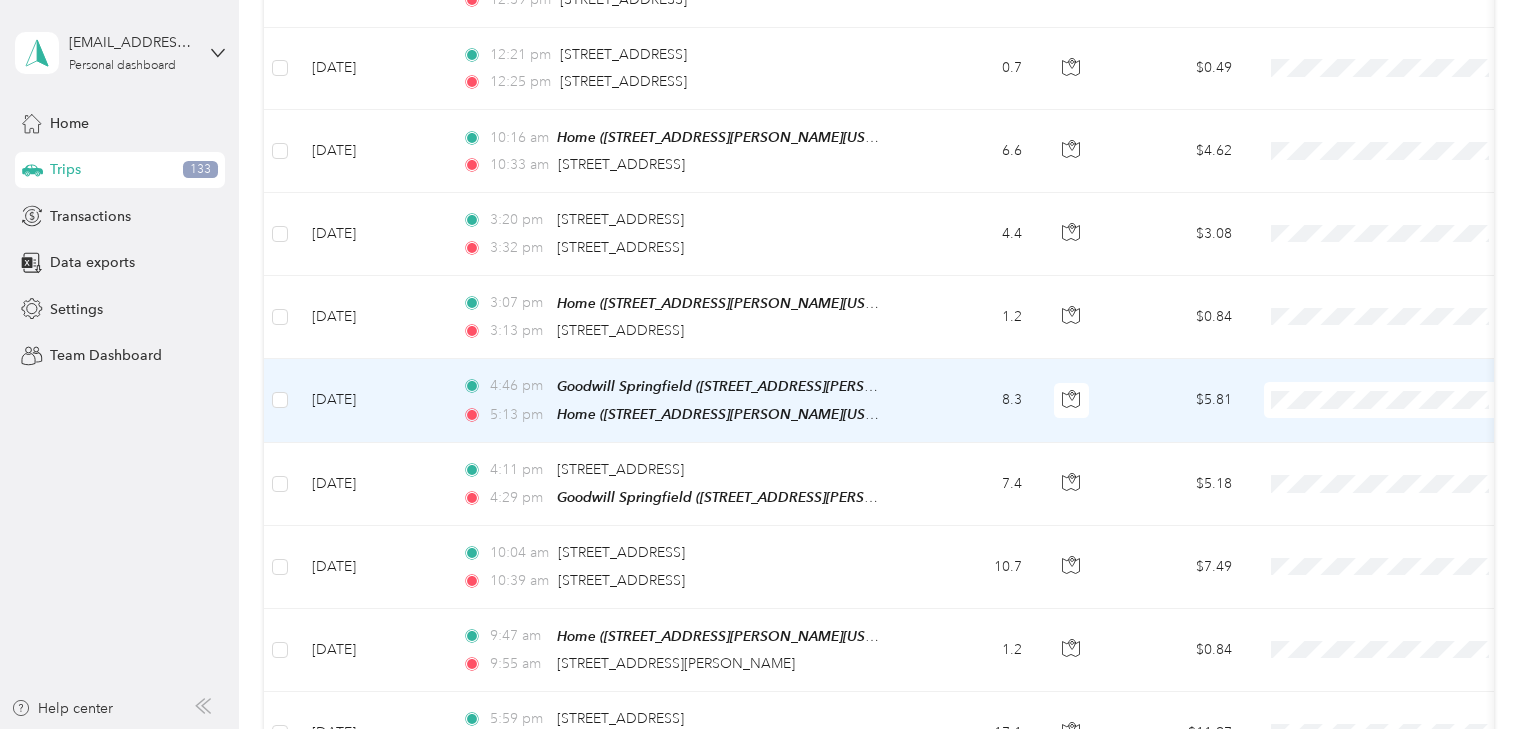 click on "Organizing" at bounding box center (1388, 478) 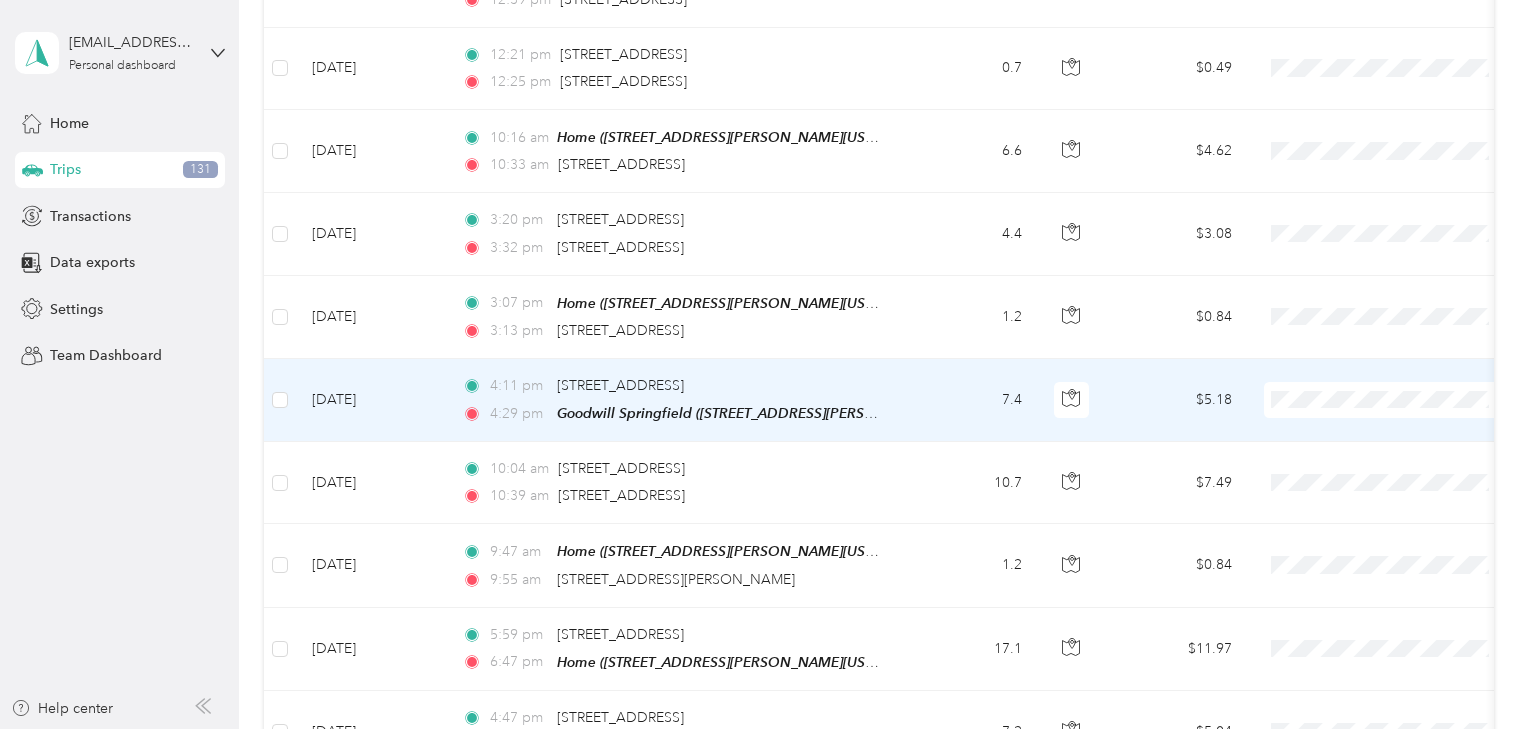 click on "Organizing" at bounding box center (1405, 478) 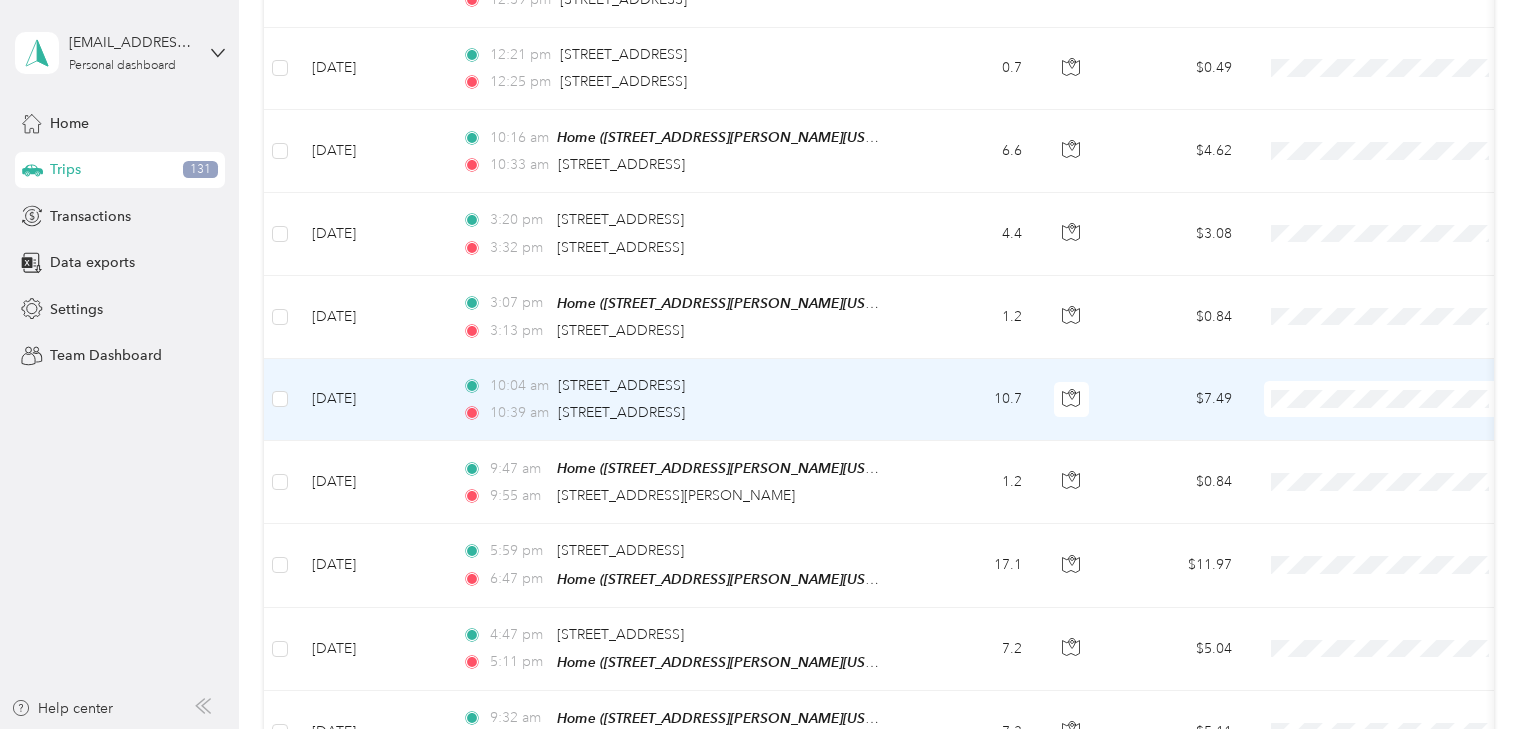 click on "Organizing" at bounding box center [1405, 478] 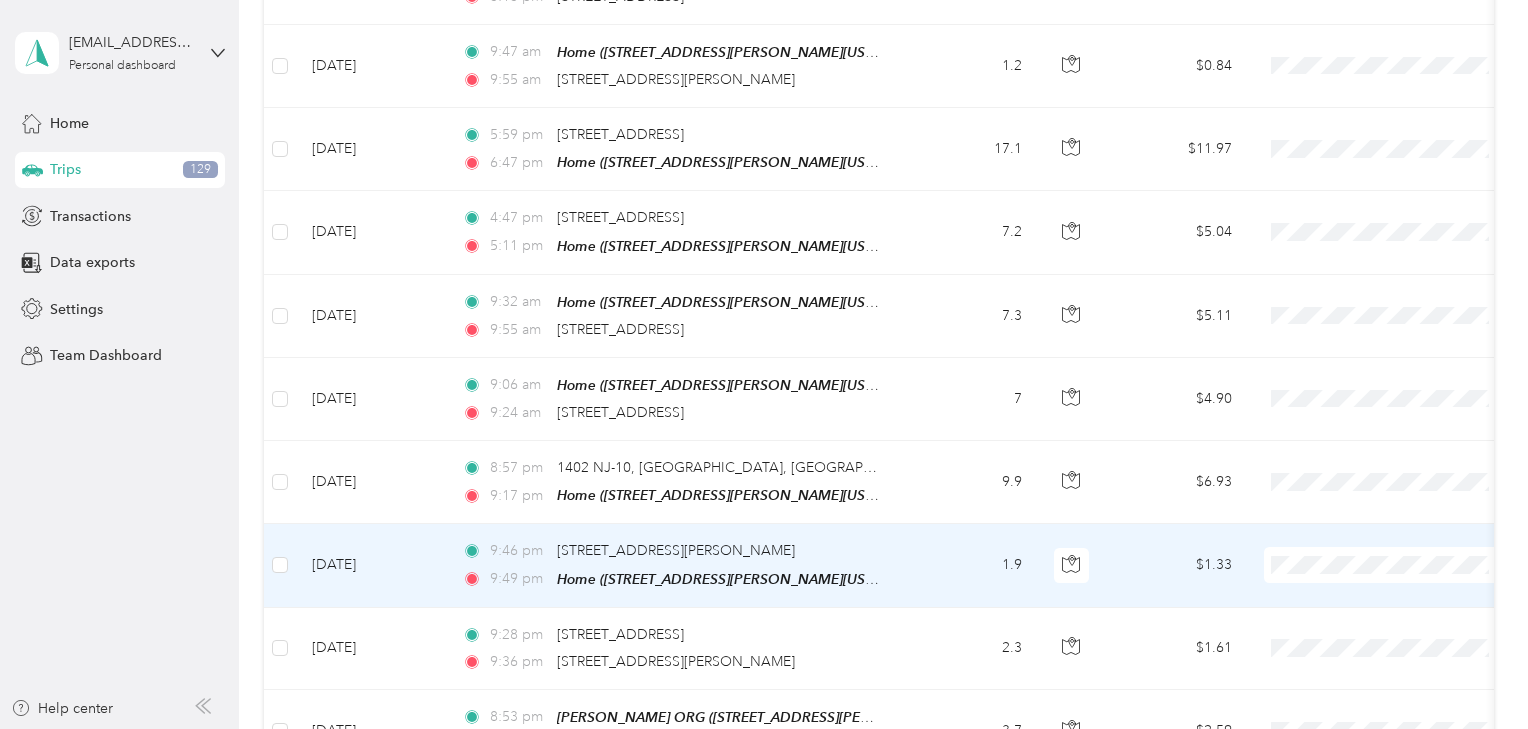 scroll, scrollTop: 6133, scrollLeft: 0, axis: vertical 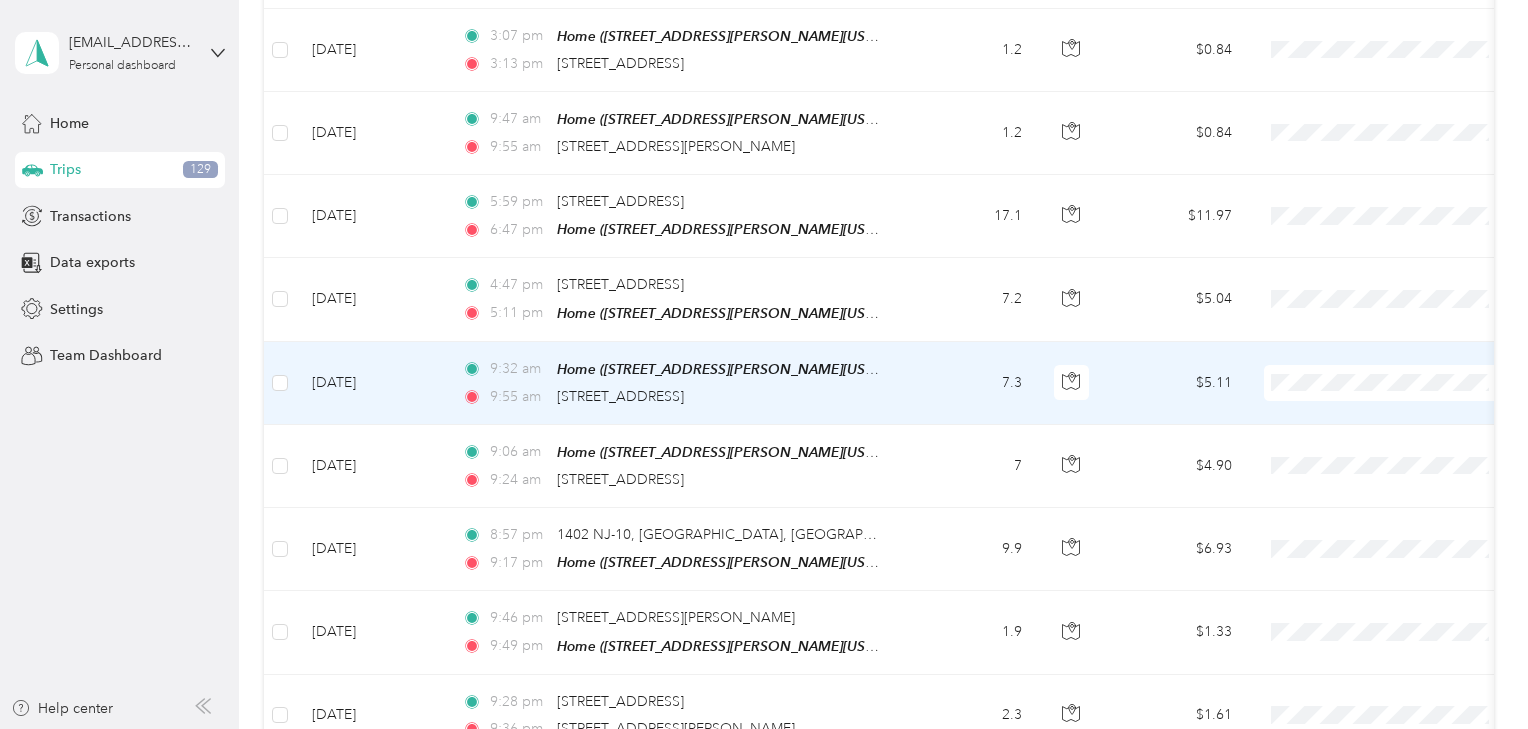 click on "Organizing" at bounding box center [1388, 454] 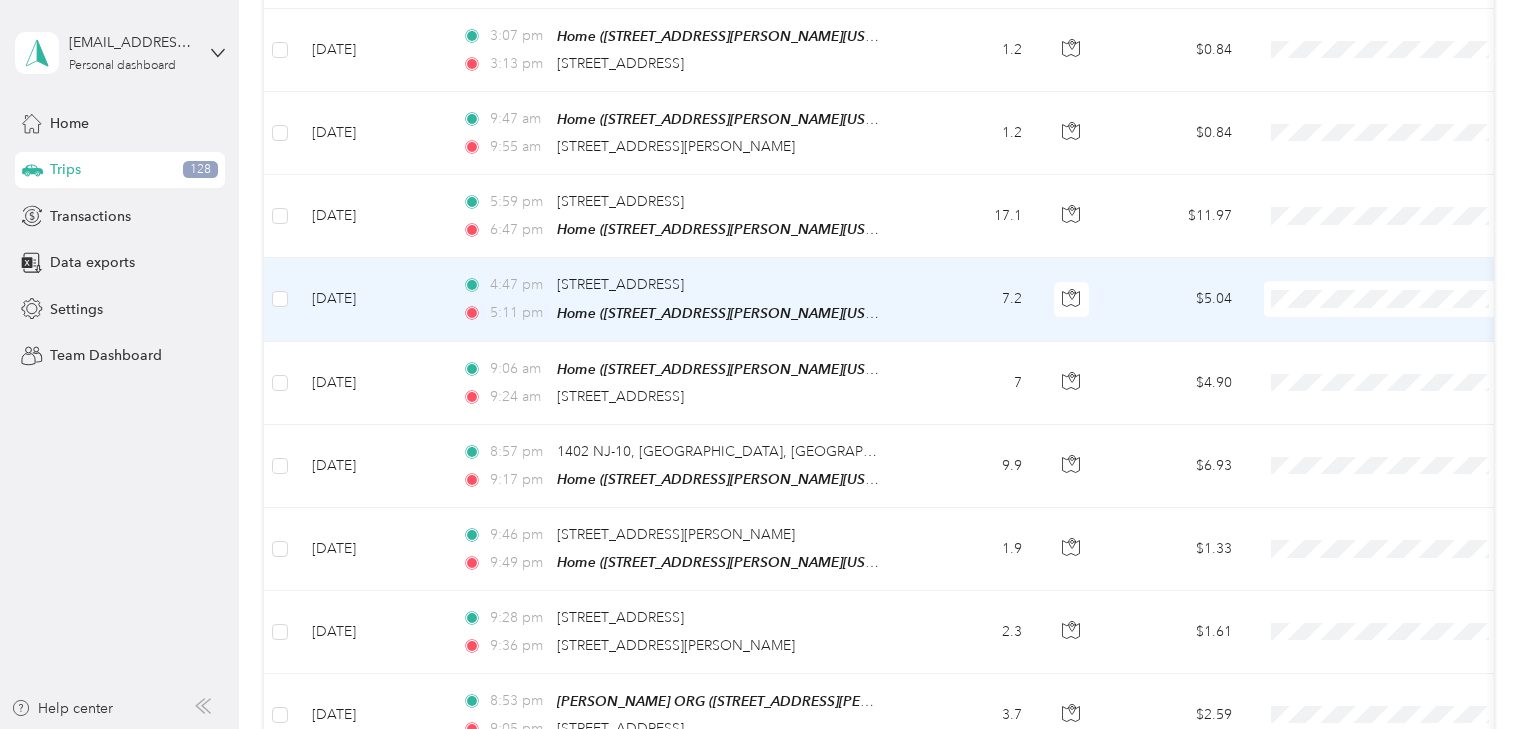 click on "Organizing" at bounding box center (1405, 375) 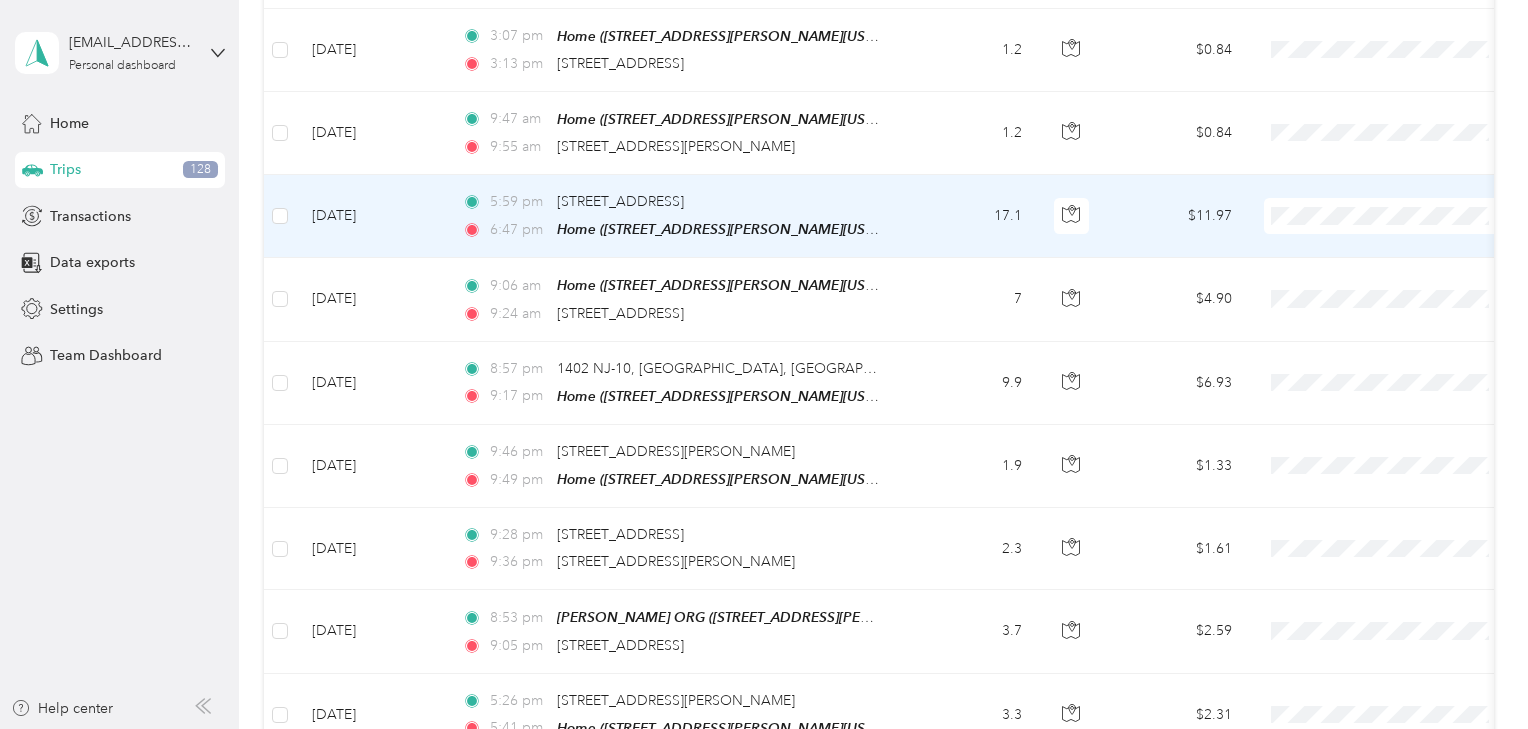 click on "Organizing" at bounding box center [1405, 293] 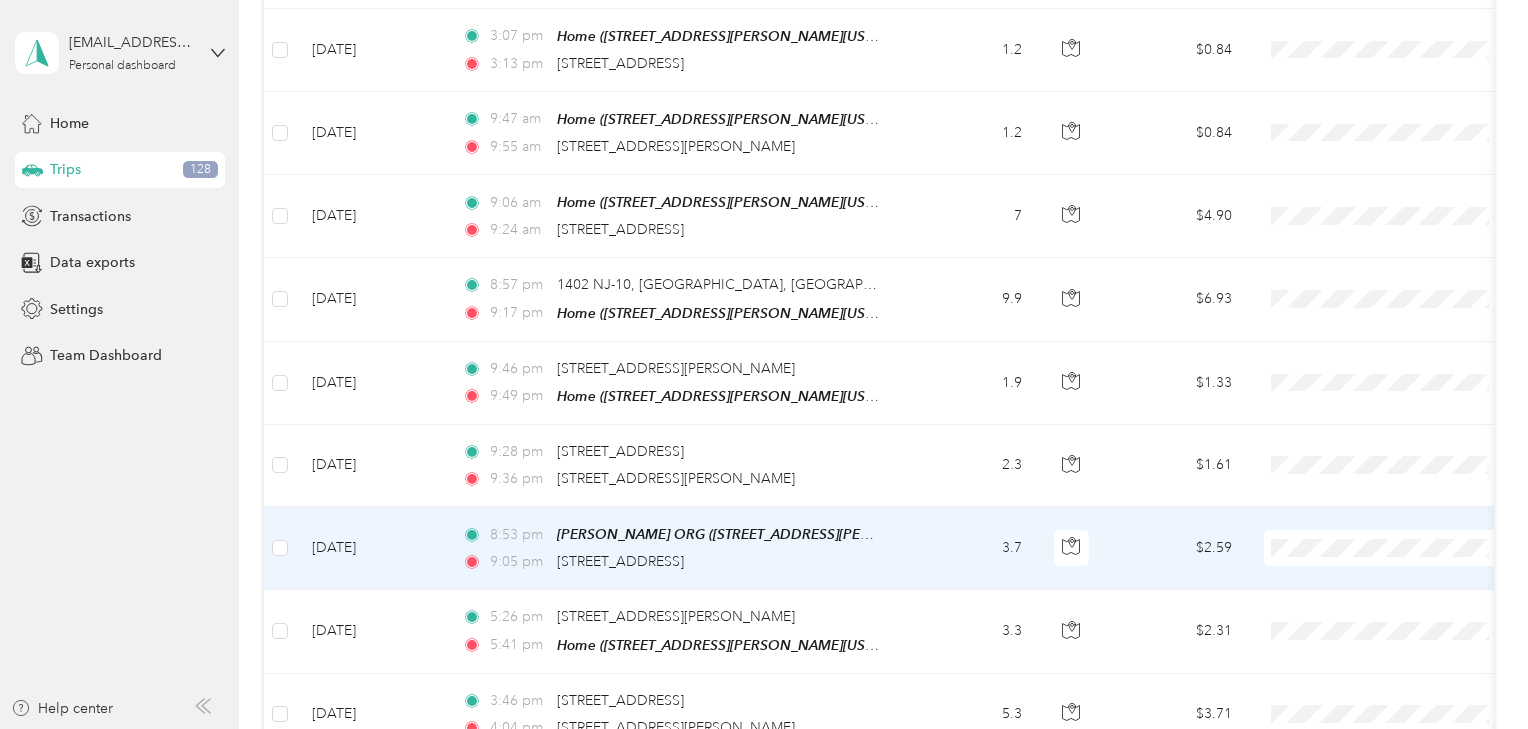 click on "Organizing" at bounding box center (1388, 295) 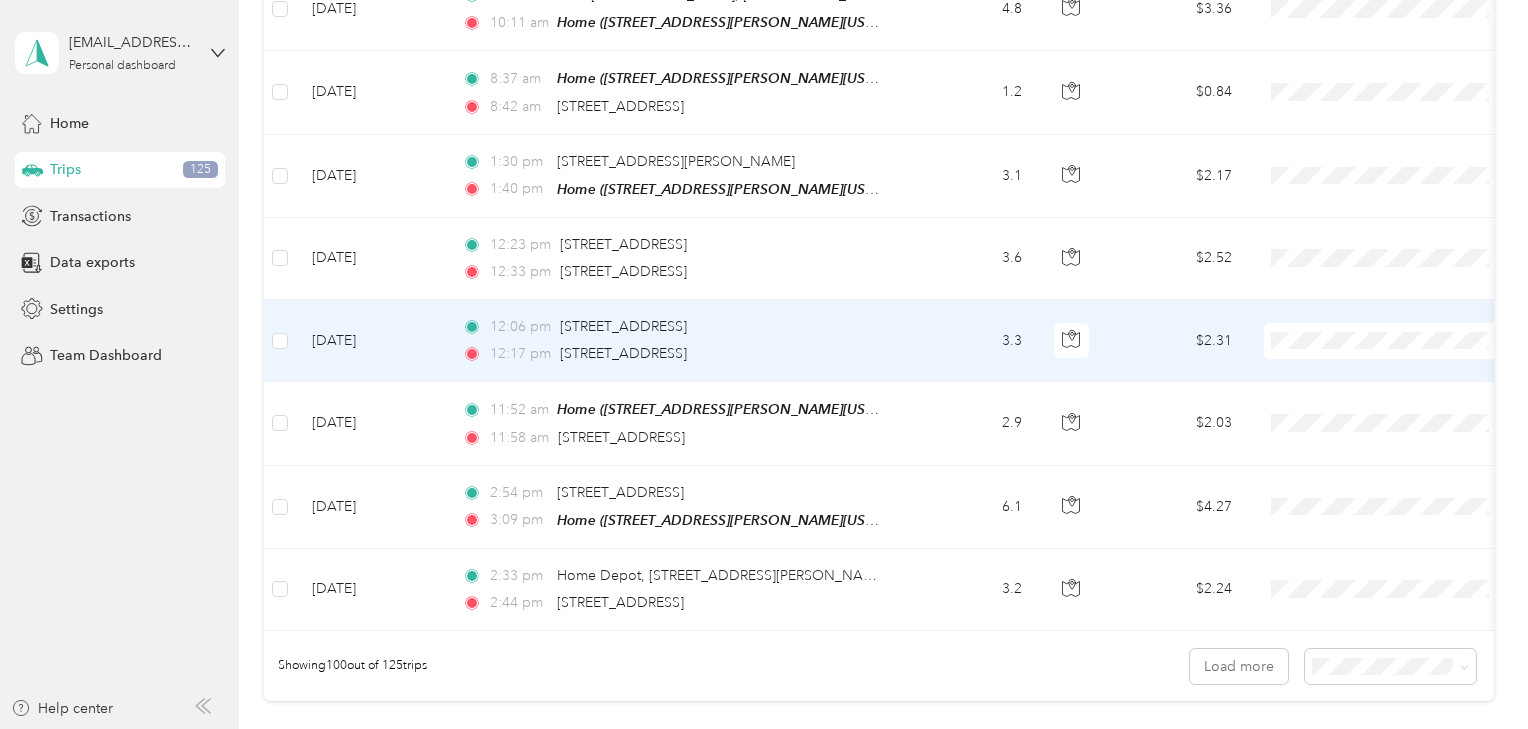 scroll, scrollTop: 8171, scrollLeft: 0, axis: vertical 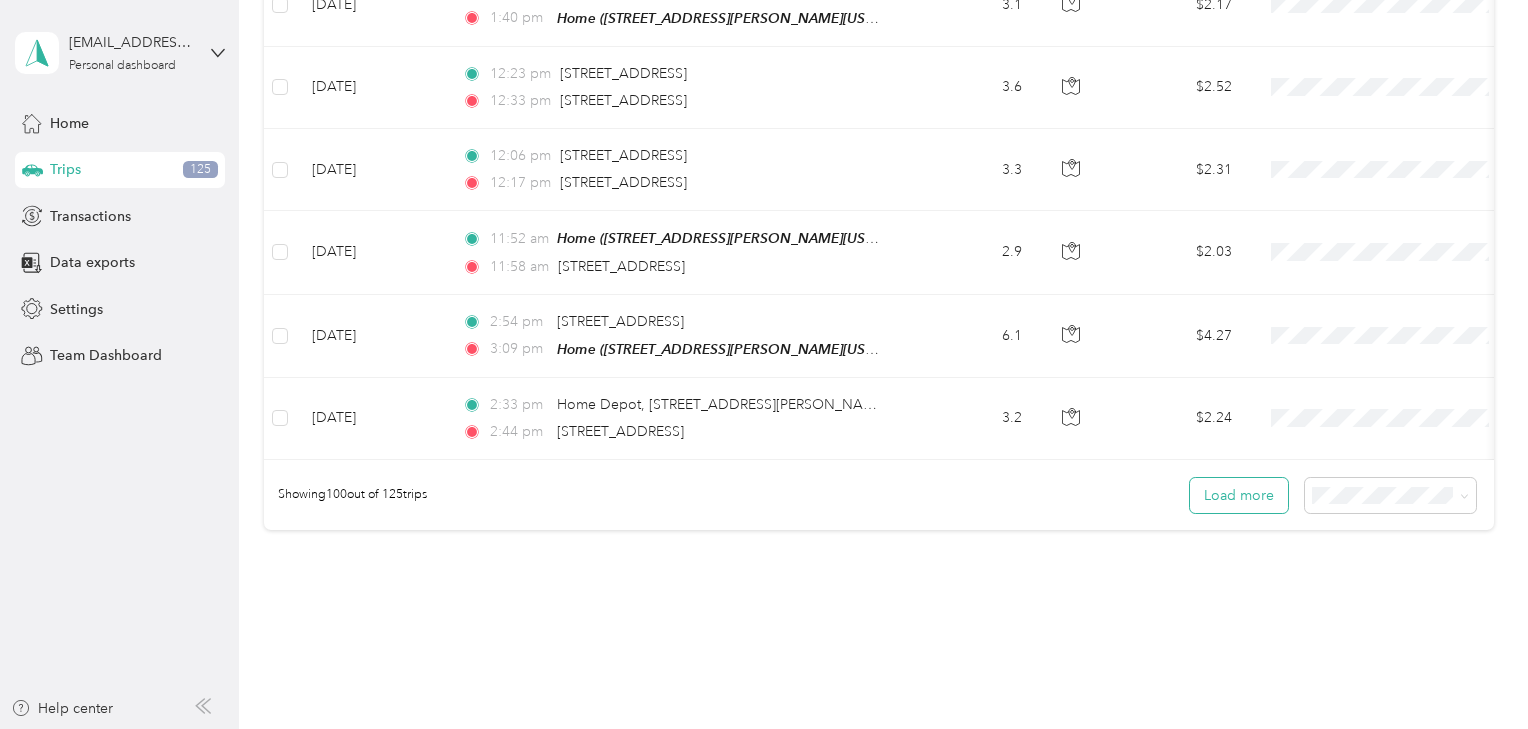 click on "Load more" at bounding box center (1239, 495) 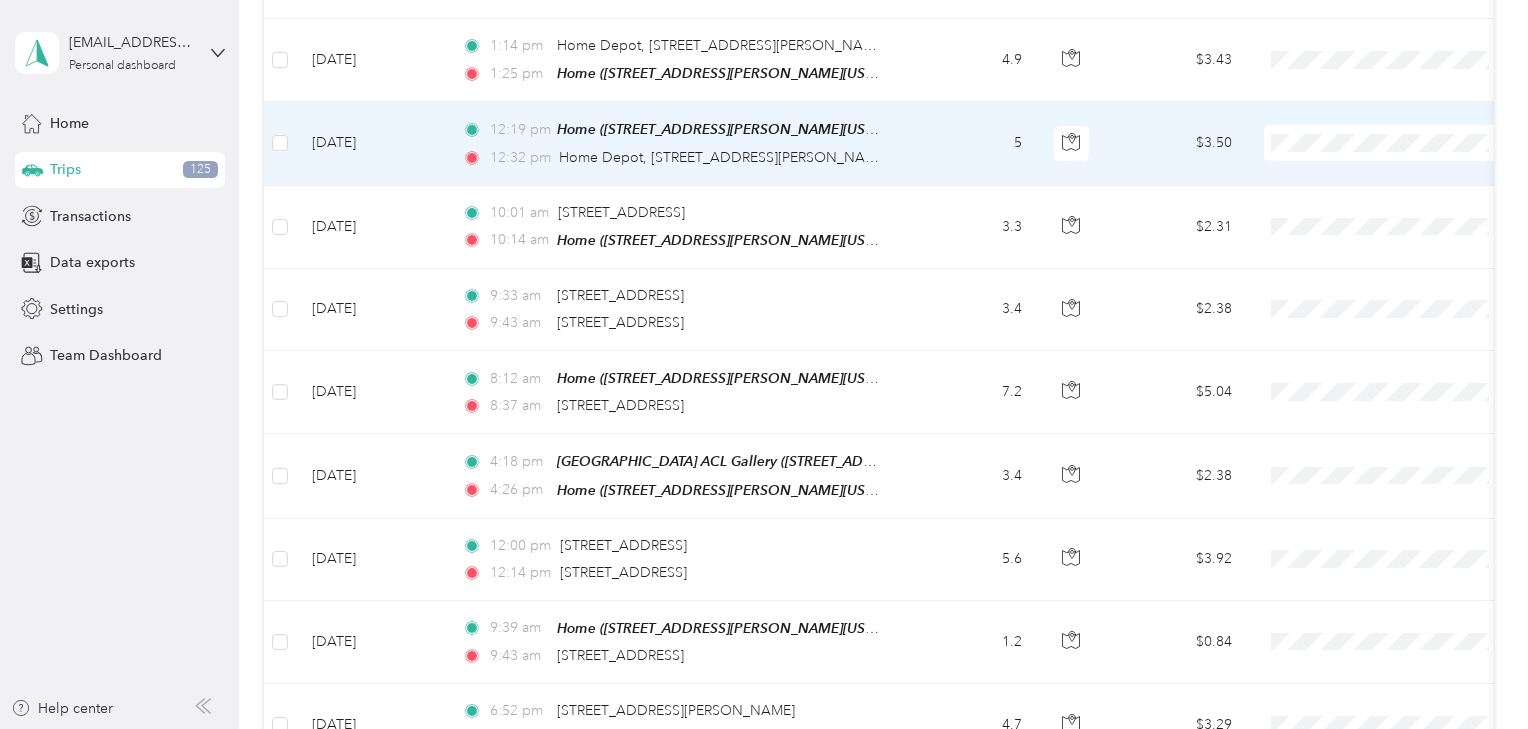 scroll, scrollTop: 9637, scrollLeft: 0, axis: vertical 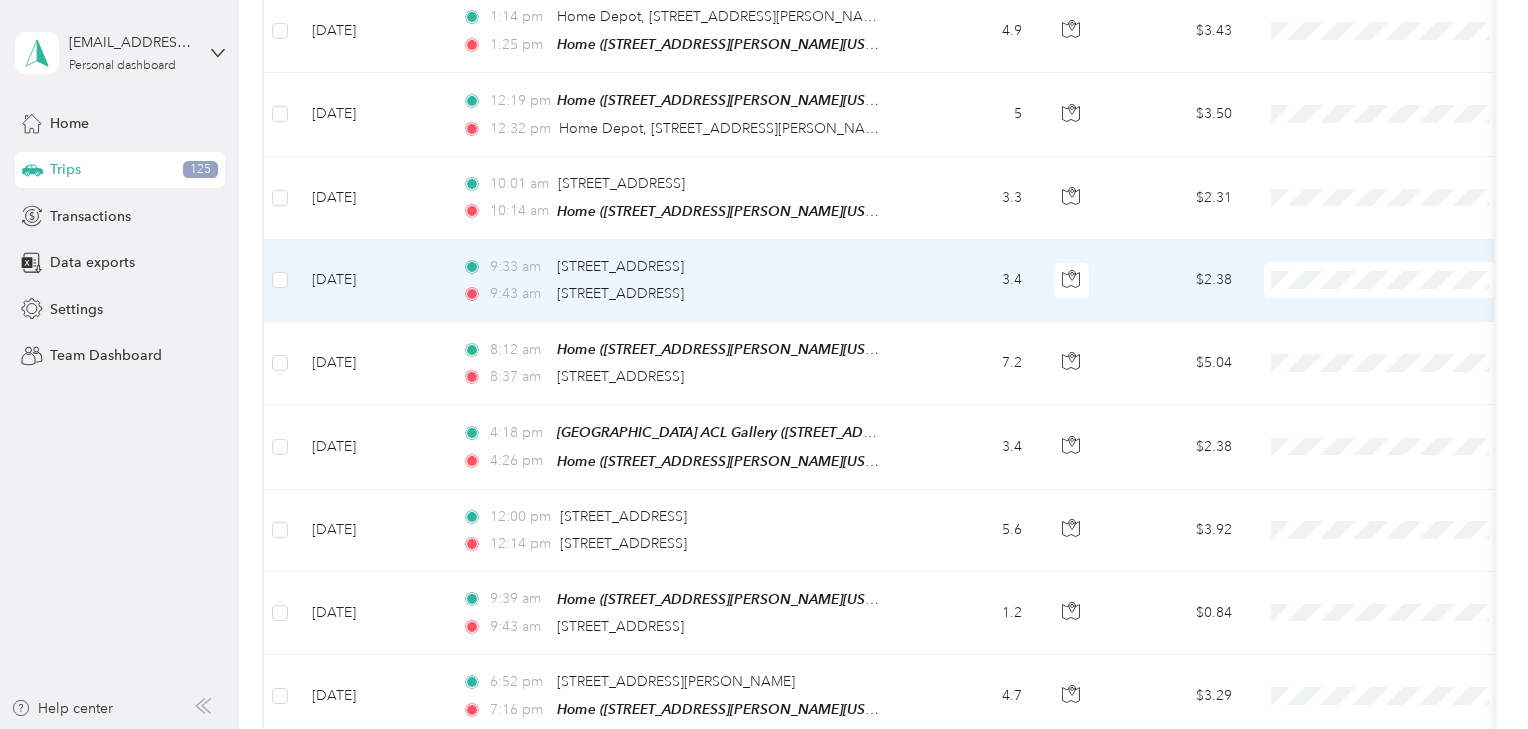 click on "Organizing" at bounding box center [1405, 315] 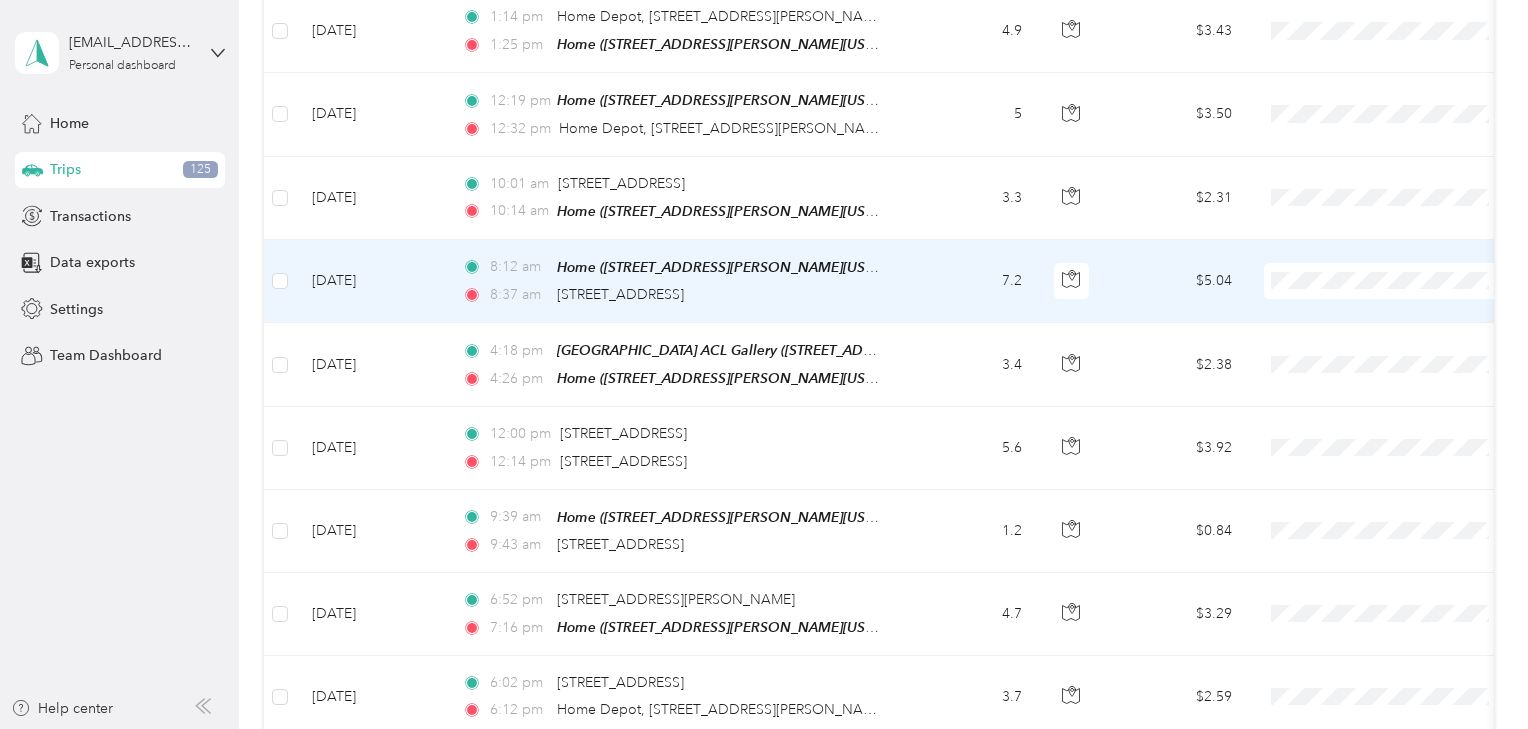 click on "Organizing" at bounding box center (1405, 317) 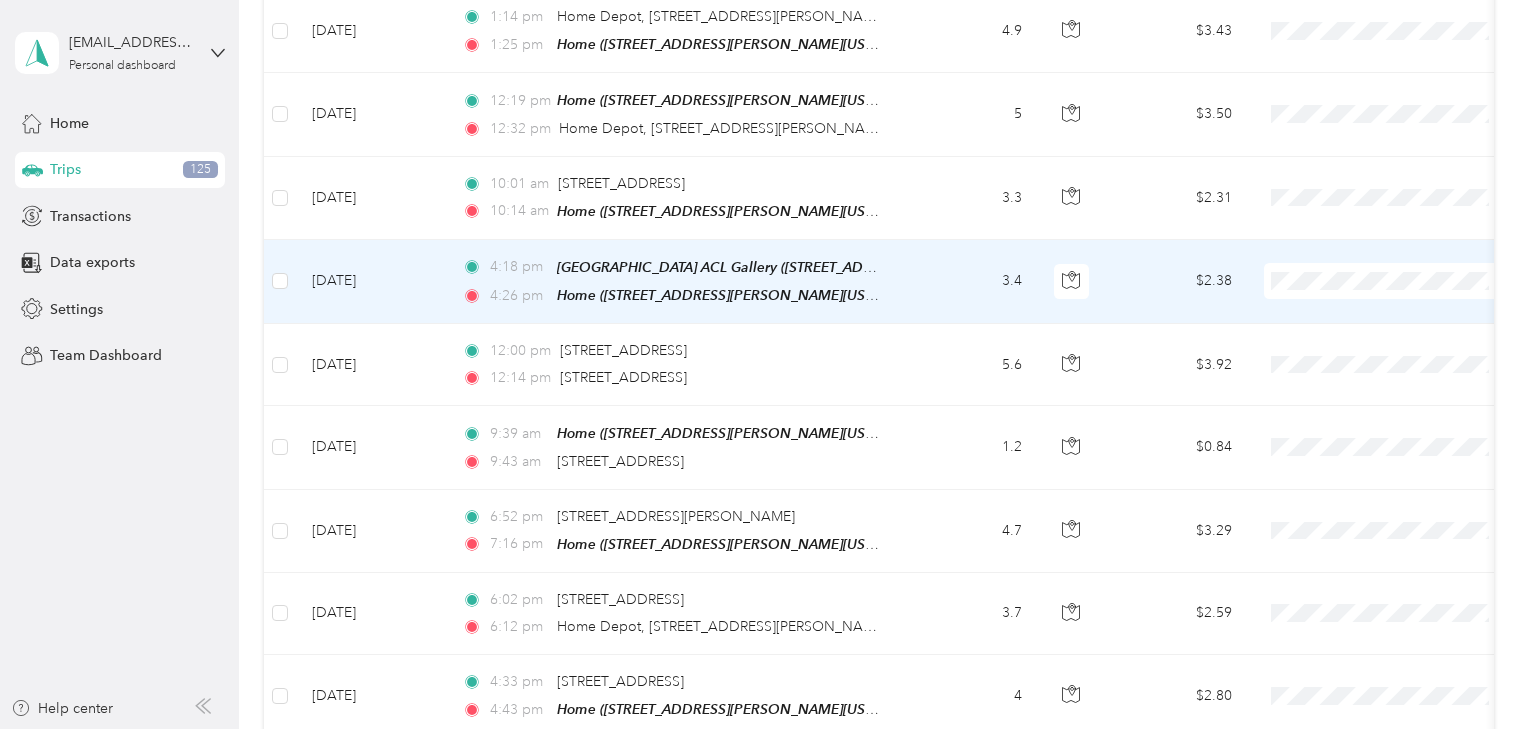 click at bounding box center [1388, 281] 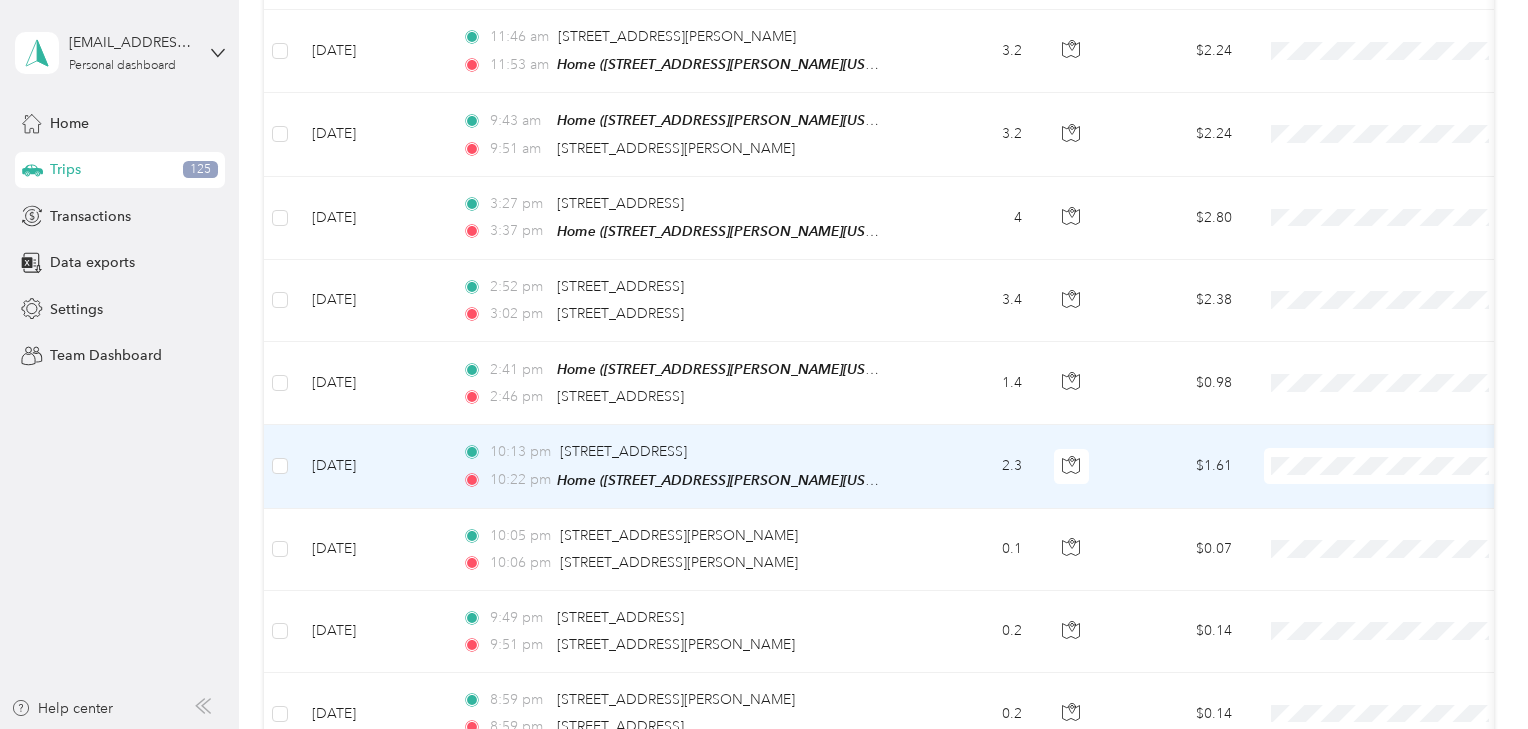 scroll, scrollTop: 3976, scrollLeft: 0, axis: vertical 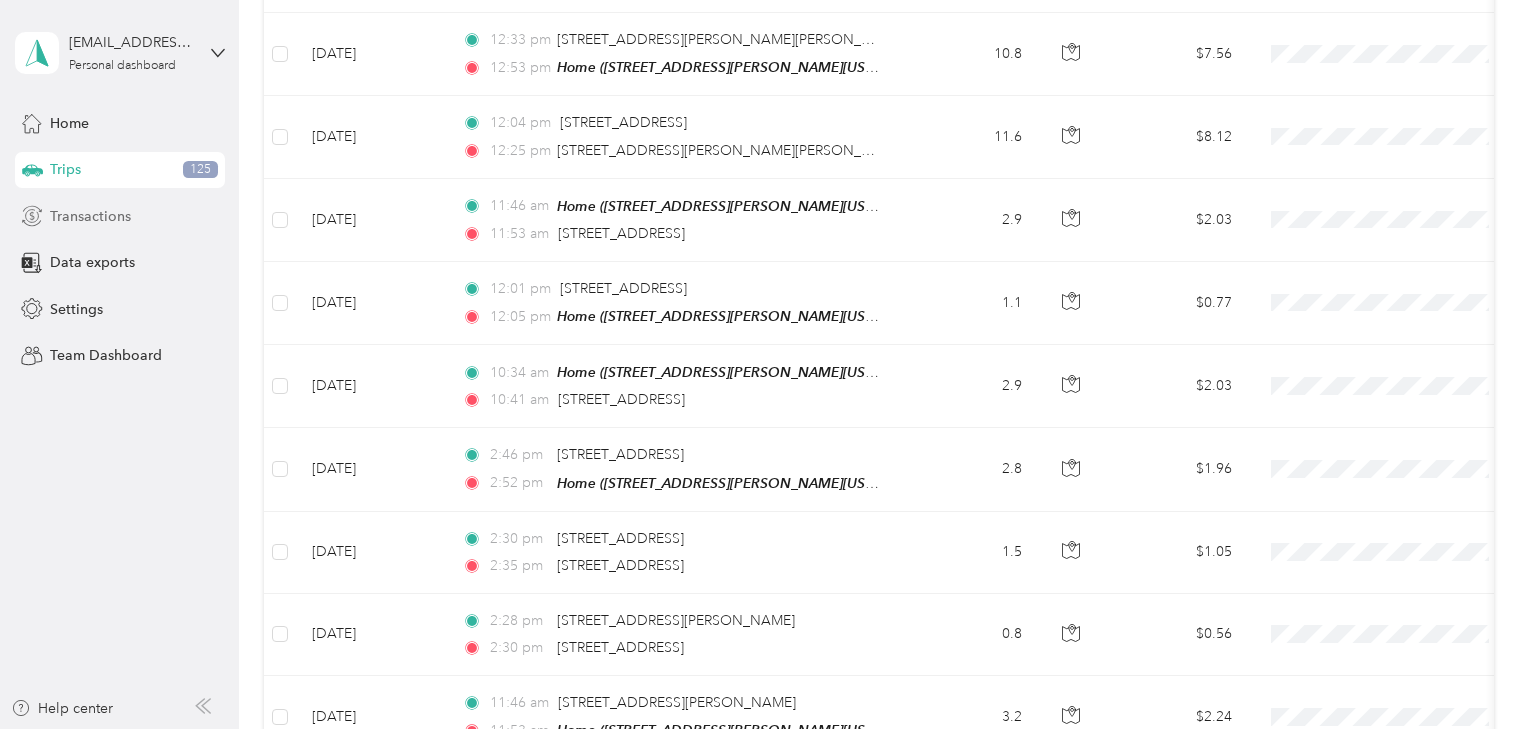 click on "Transactions" at bounding box center [120, 216] 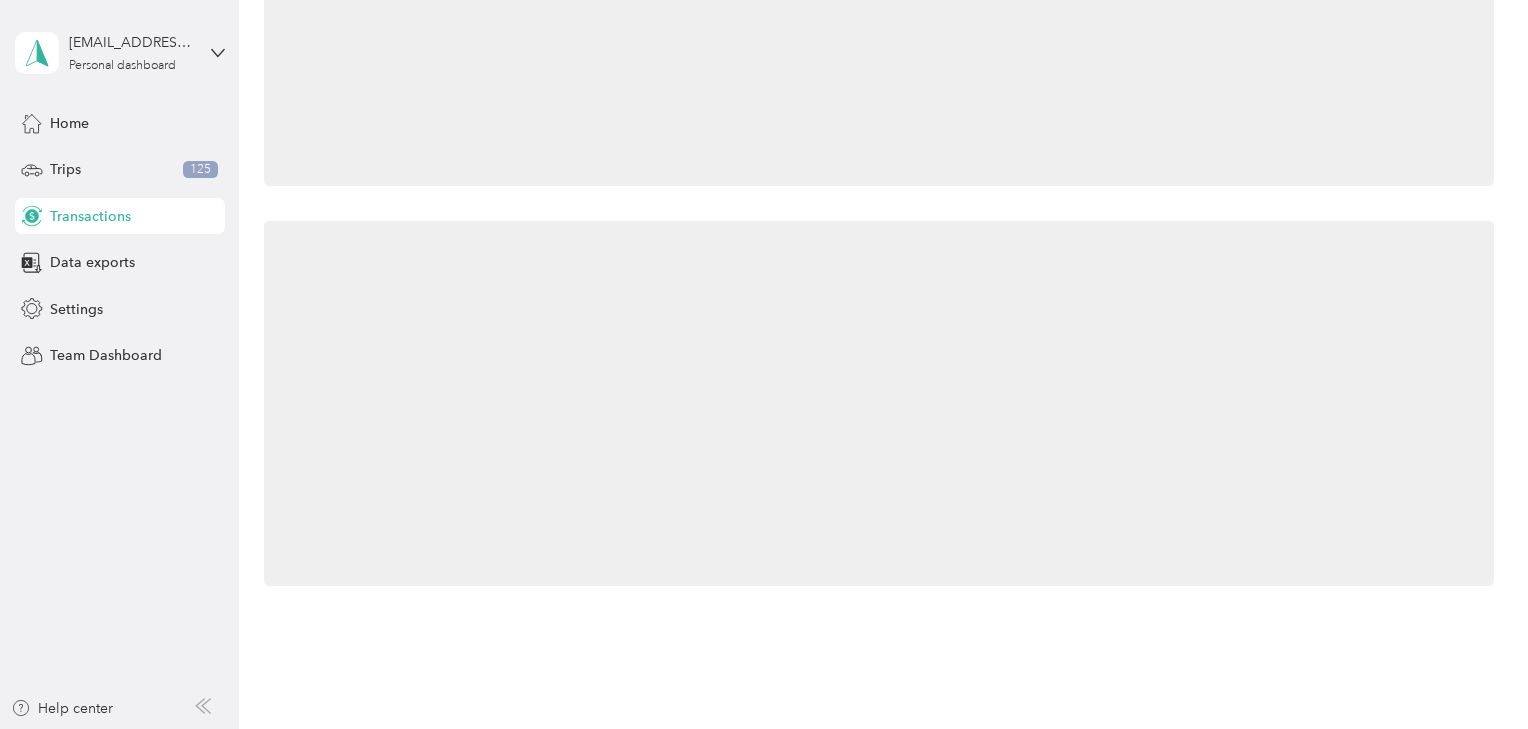 scroll, scrollTop: 432, scrollLeft: 0, axis: vertical 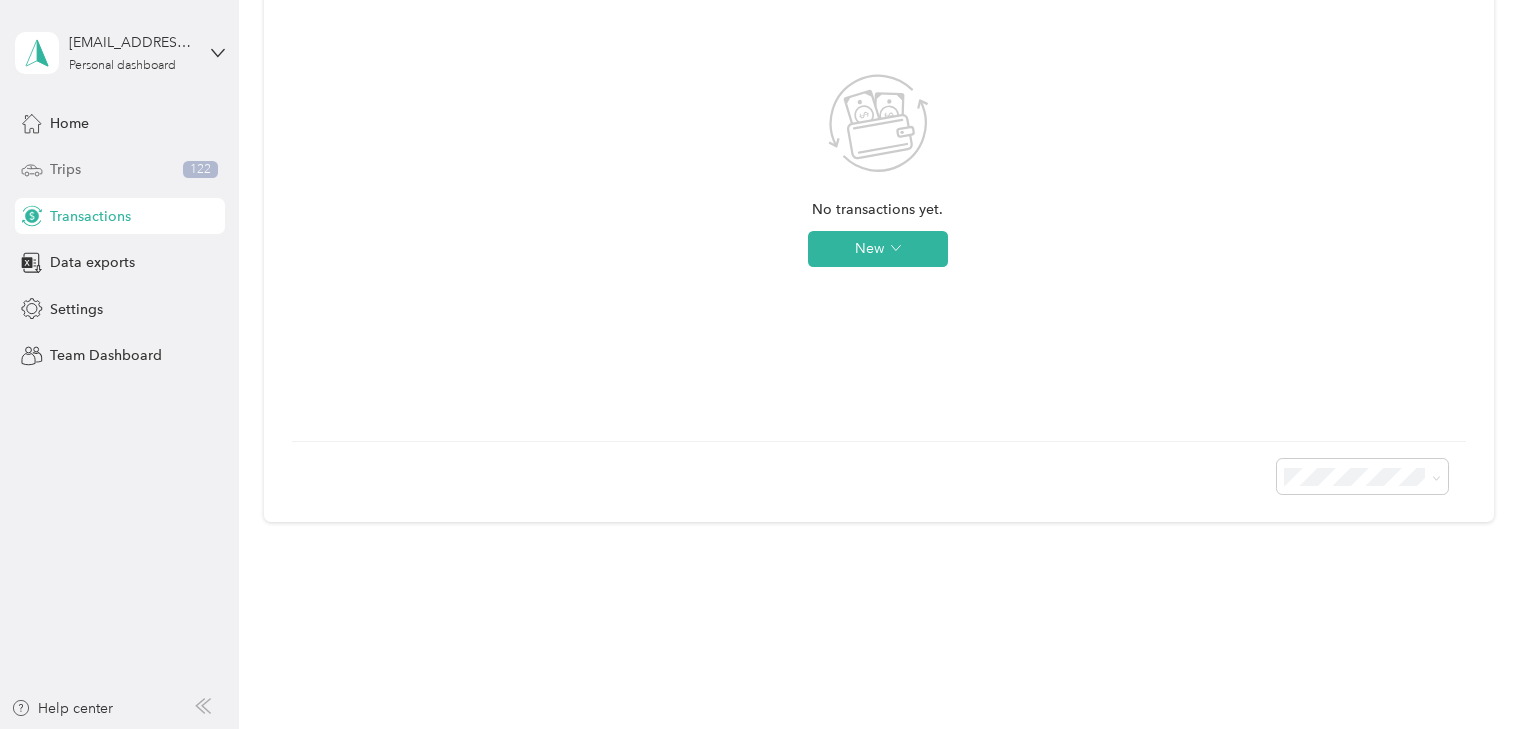 click on "Trips" at bounding box center [65, 169] 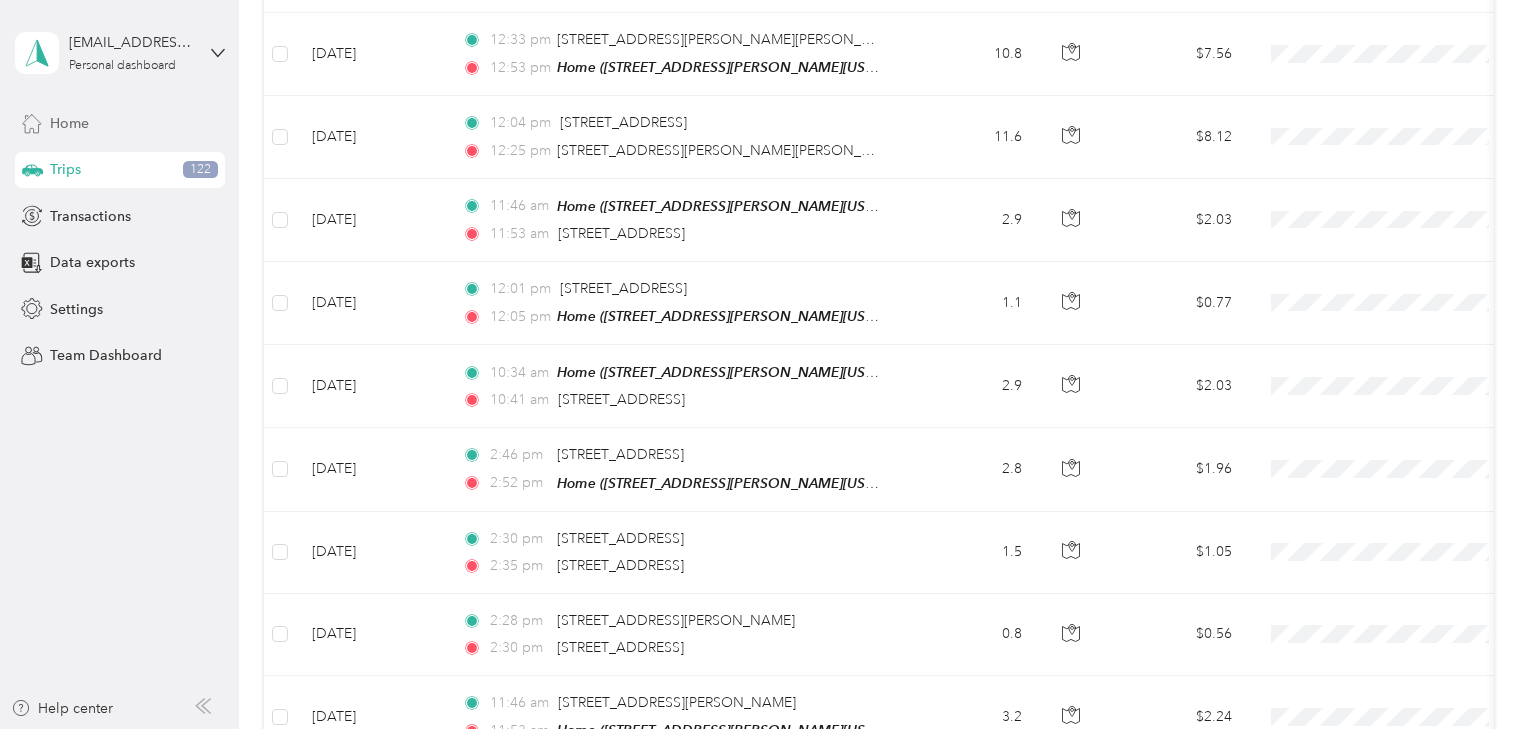 click on "Home" at bounding box center [69, 123] 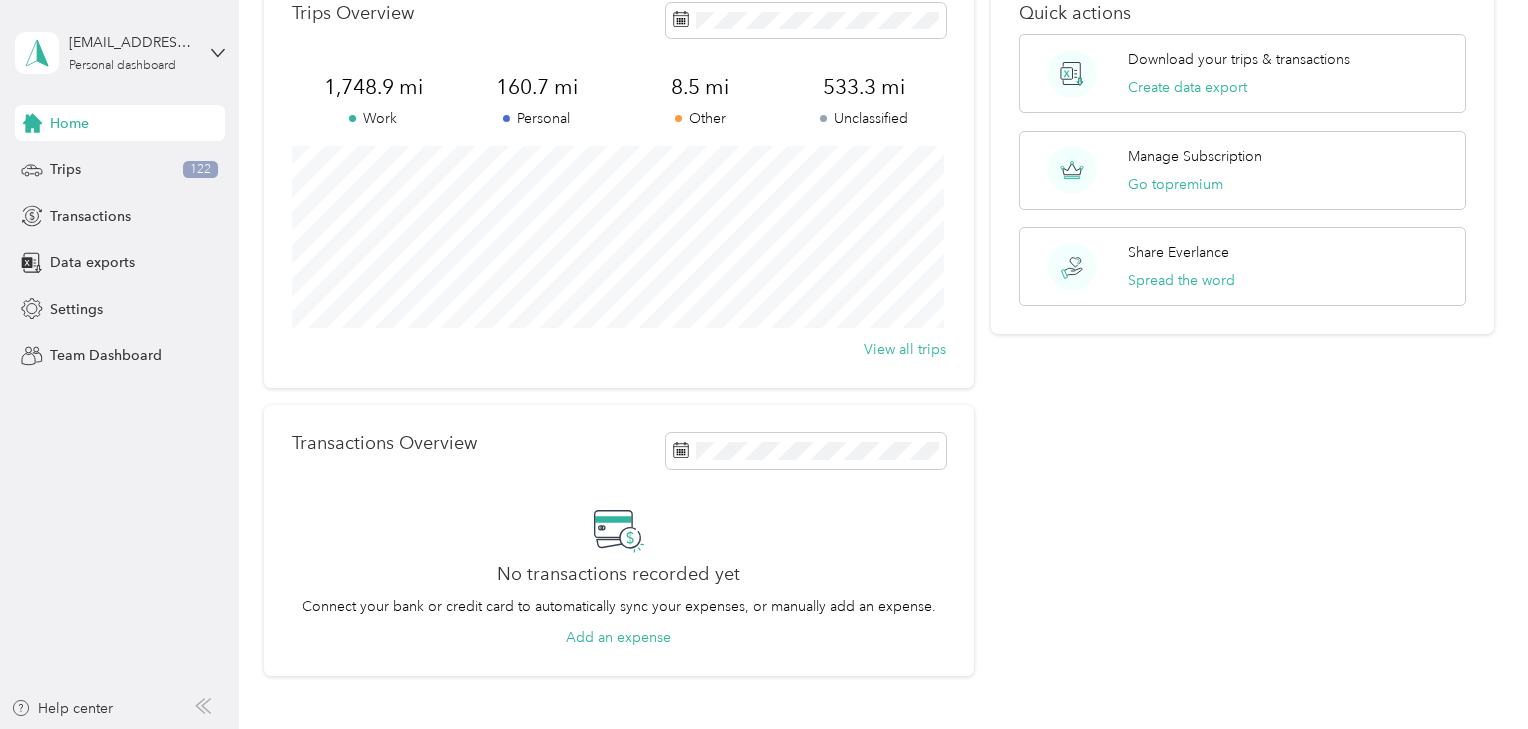 scroll, scrollTop: 0, scrollLeft: 0, axis: both 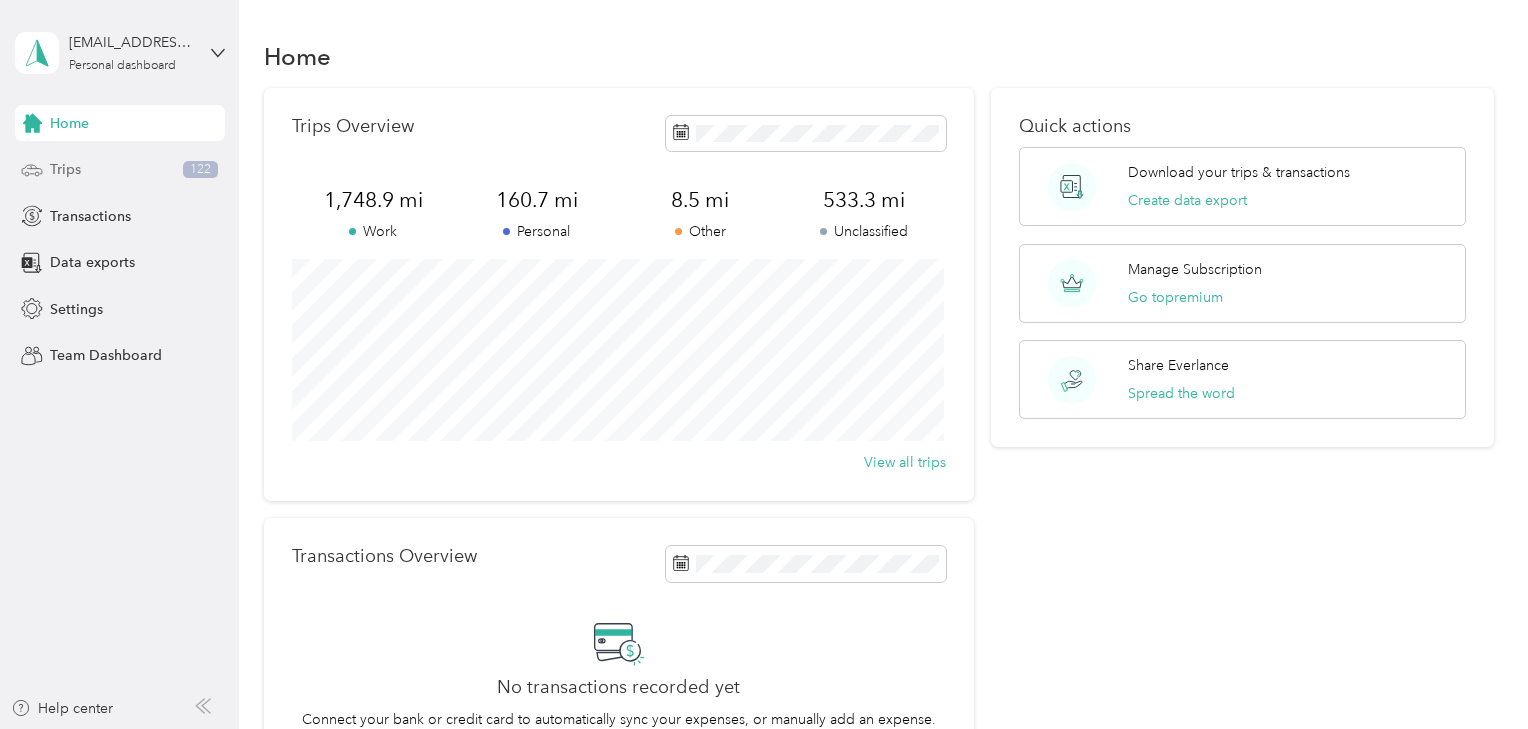 click on "Trips 122" at bounding box center (120, 170) 